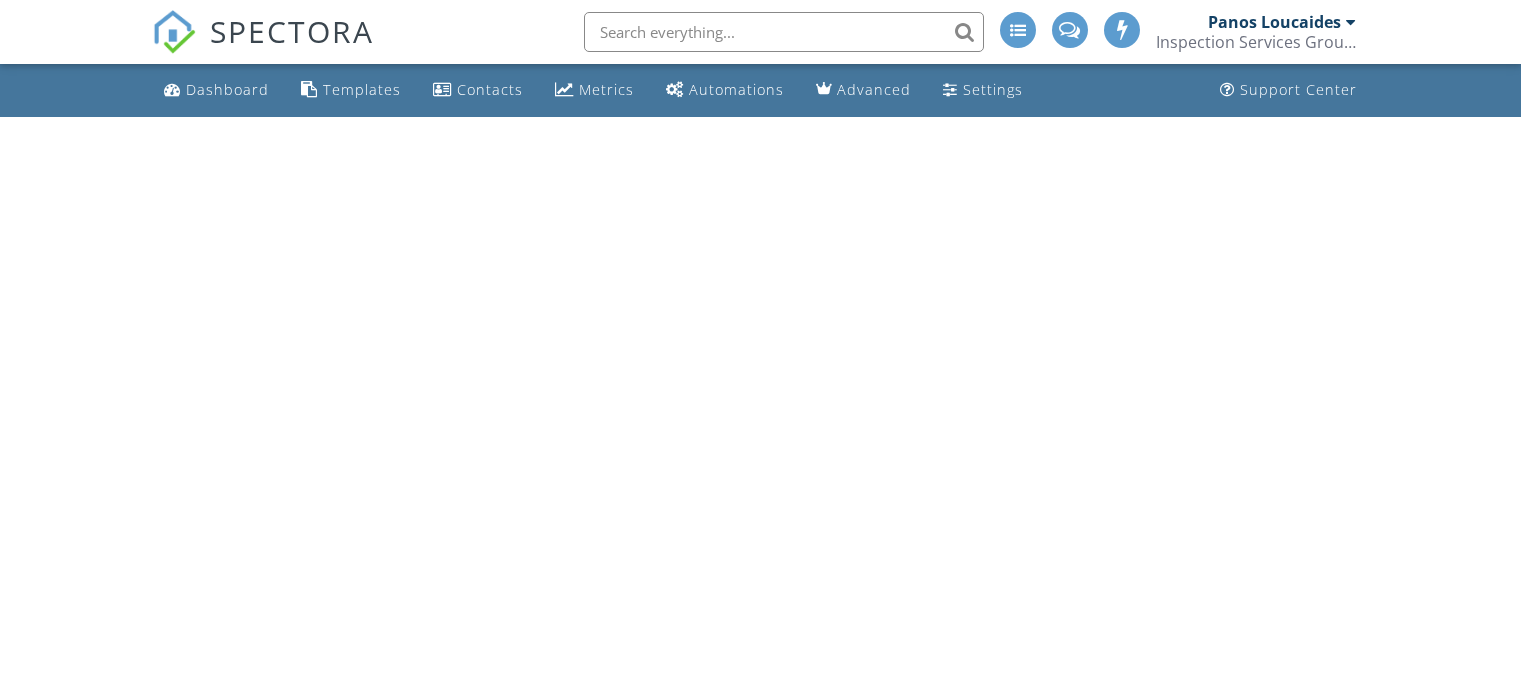 scroll, scrollTop: 0, scrollLeft: 0, axis: both 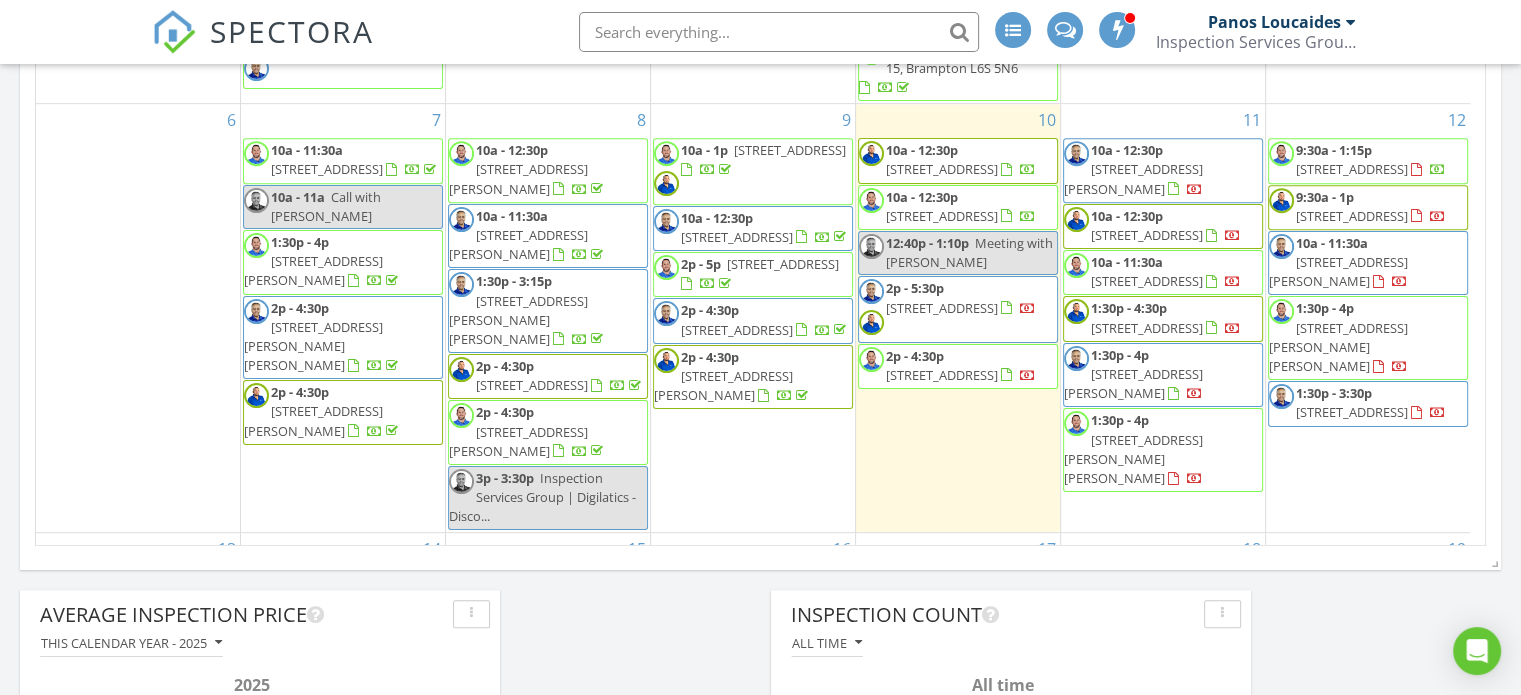 click at bounding box center (1351, 22) 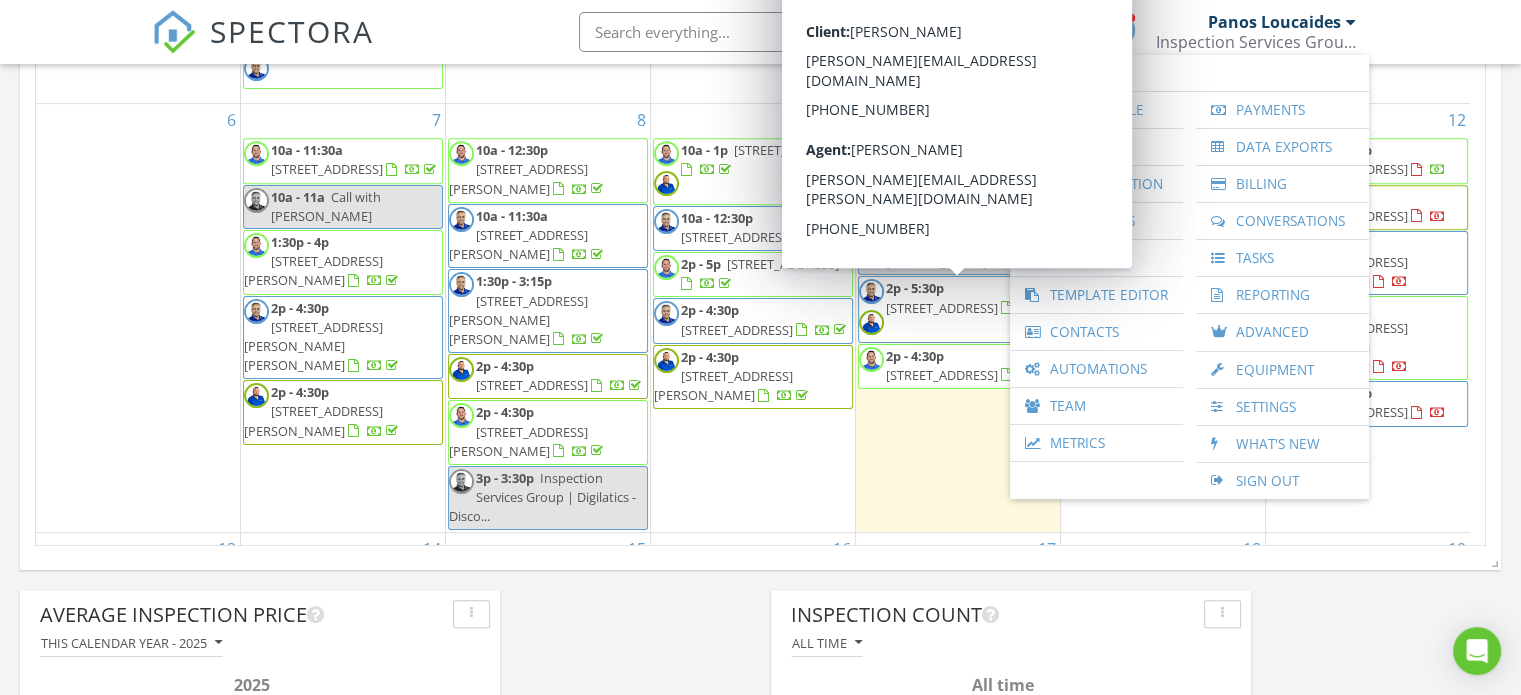 click on "[STREET_ADDRESS]" at bounding box center (942, 308) 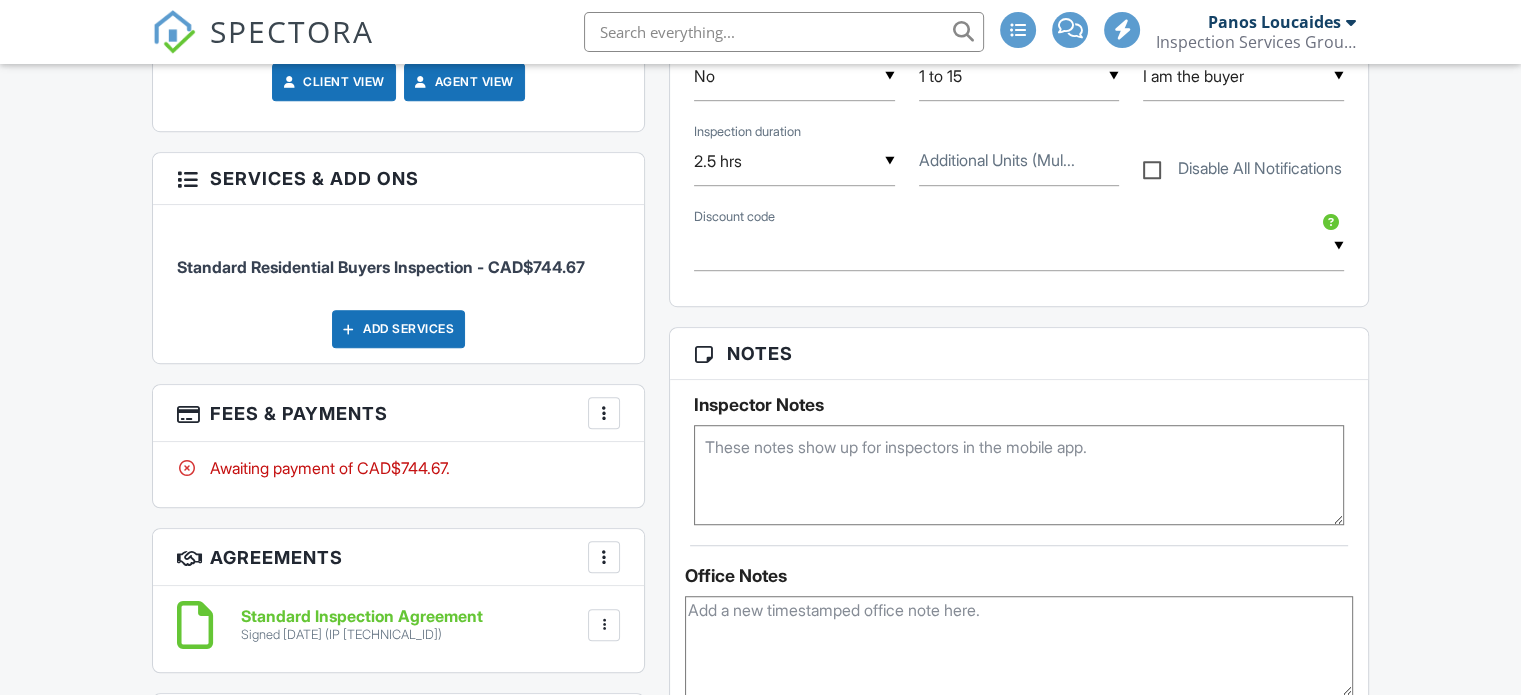 scroll, scrollTop: 1256, scrollLeft: 0, axis: vertical 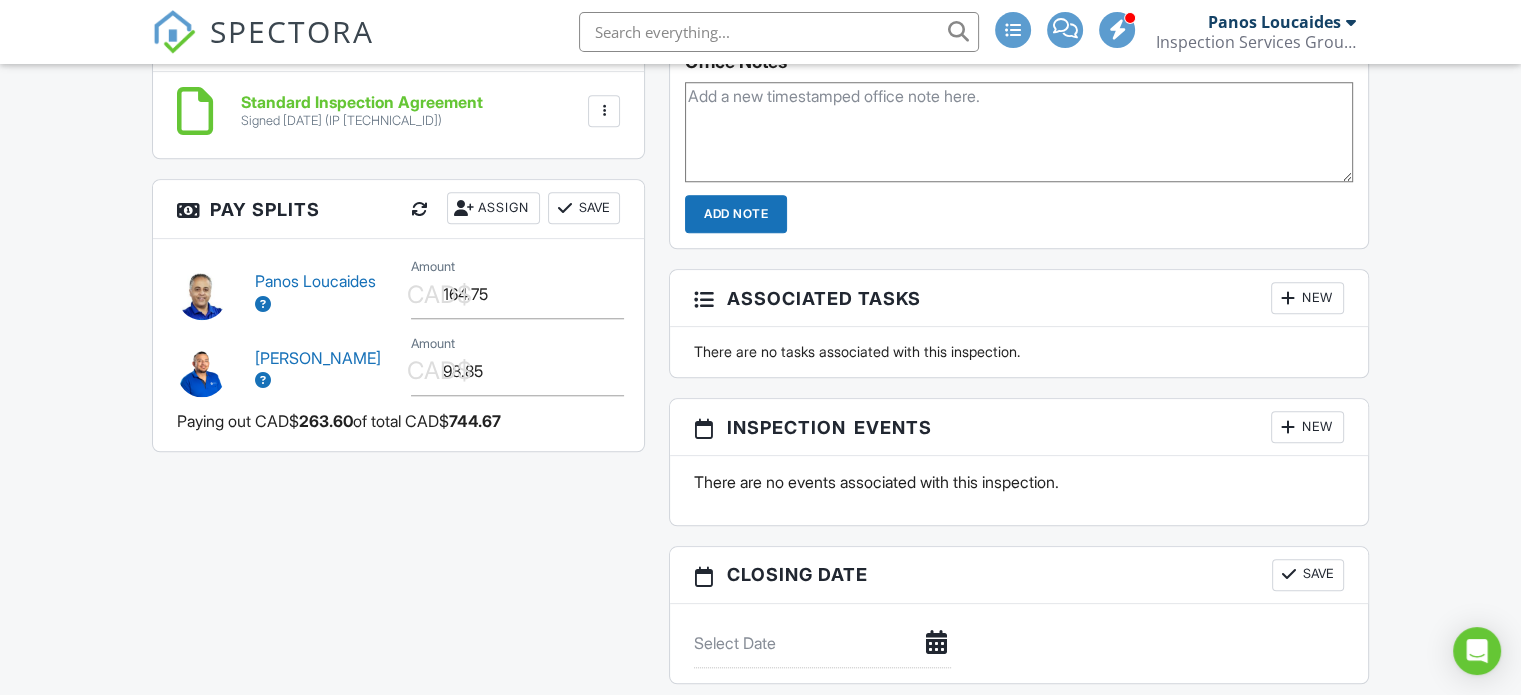 drag, startPoint x: 1528, startPoint y: 85, endPoint x: 1528, endPoint y: 374, distance: 289 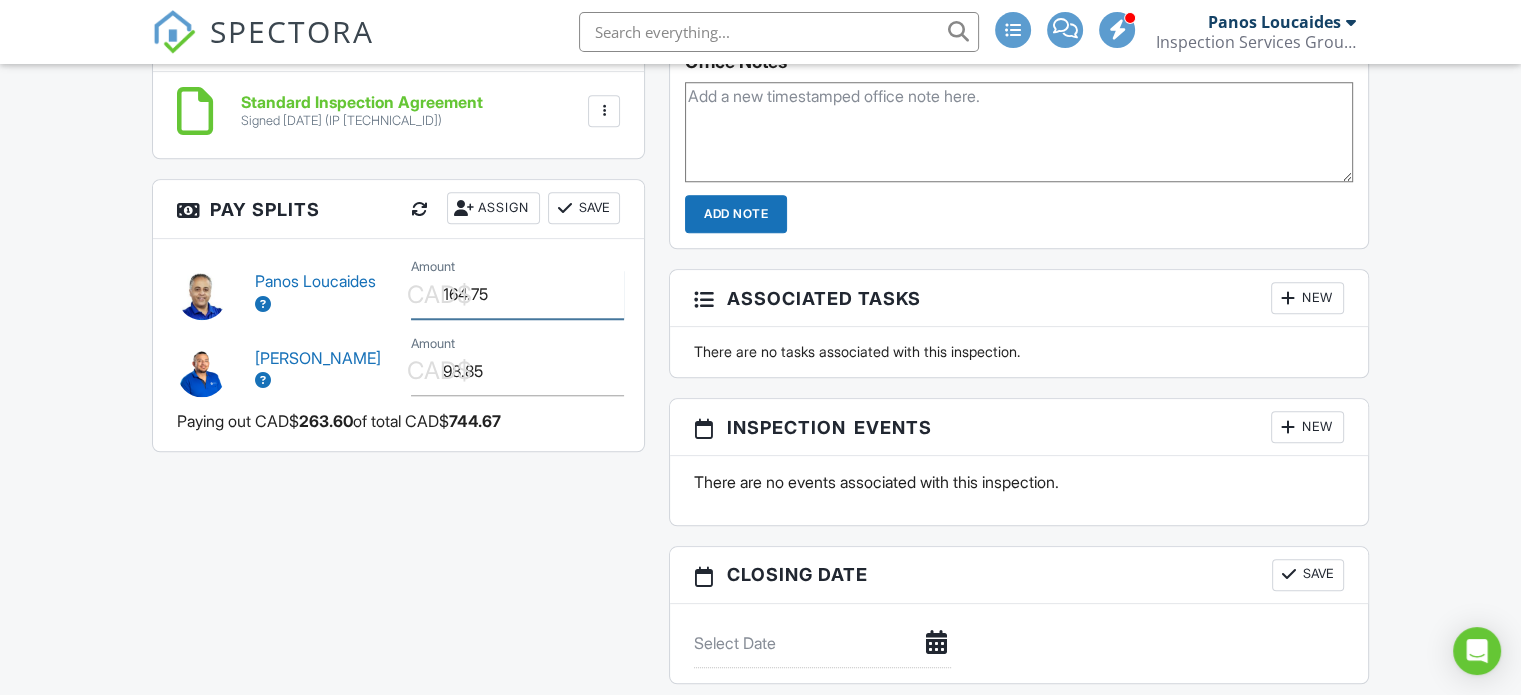 drag, startPoint x: 492, startPoint y: 276, endPoint x: 314, endPoint y: 258, distance: 178.90779 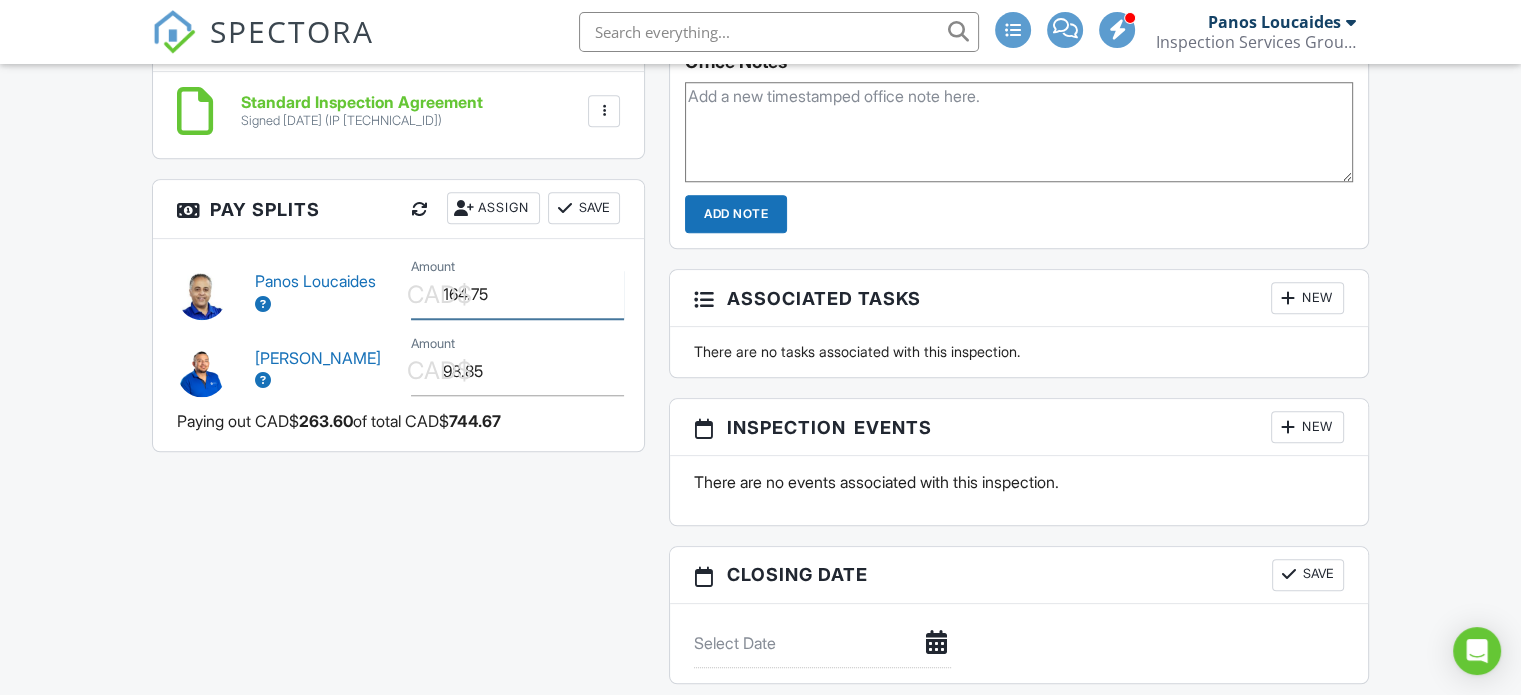click on "Panos Loucaides
CAD$
Amount
164.75" at bounding box center (398, 292) 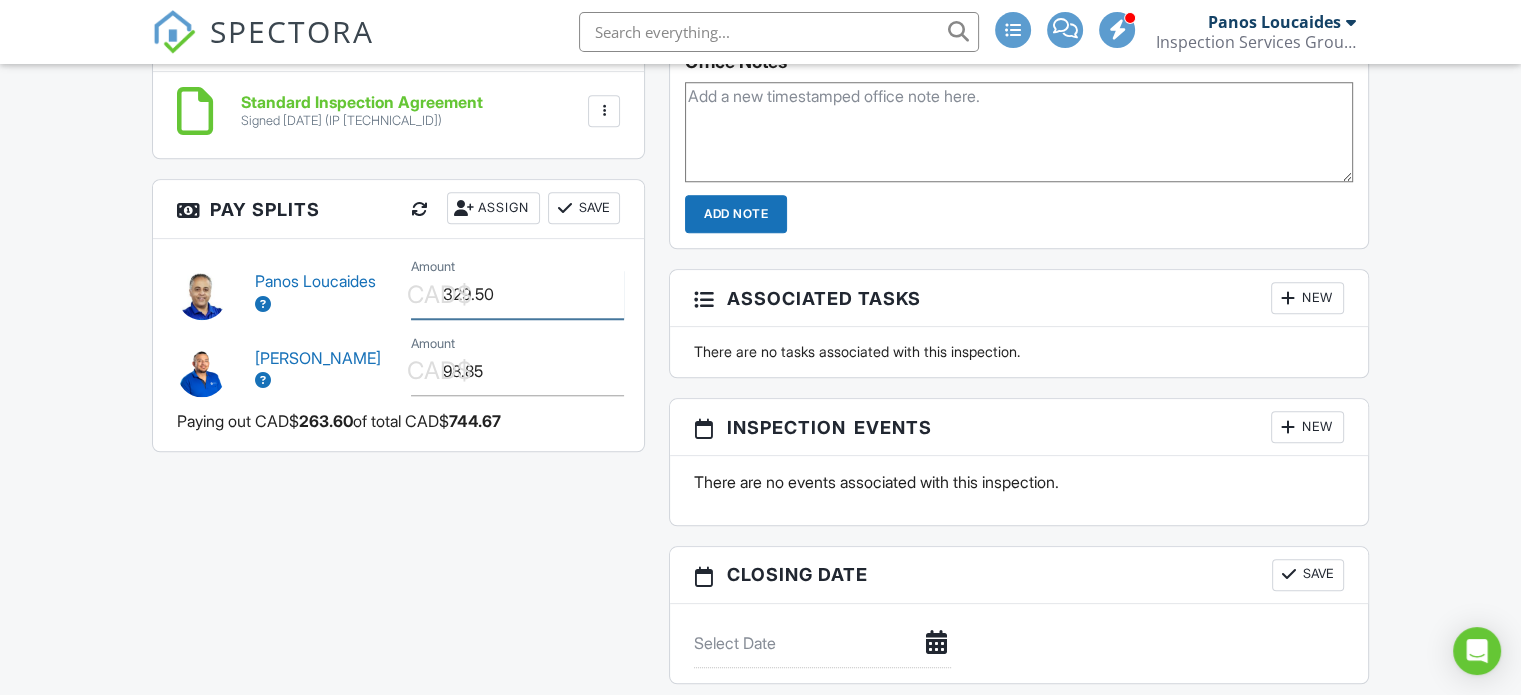 type on "329.50" 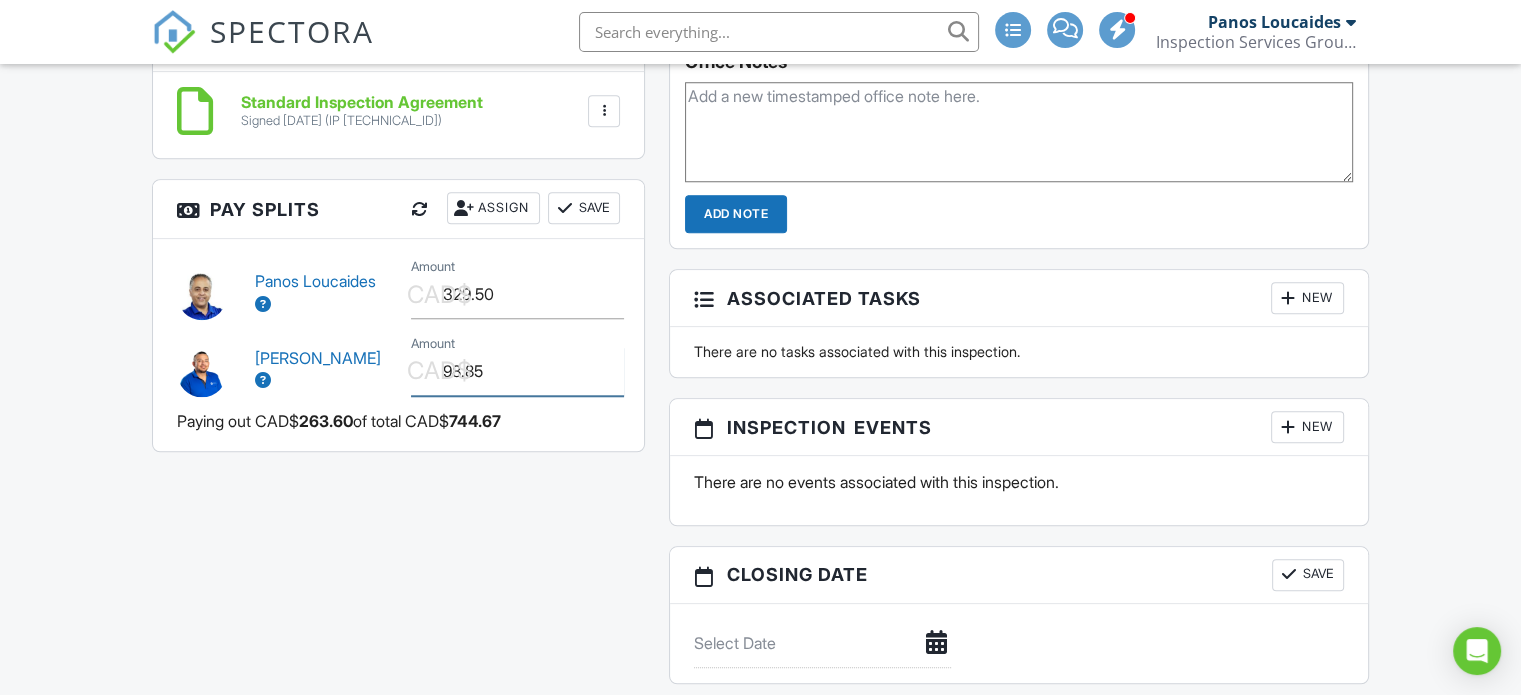 click on "98.85" at bounding box center [517, 371] 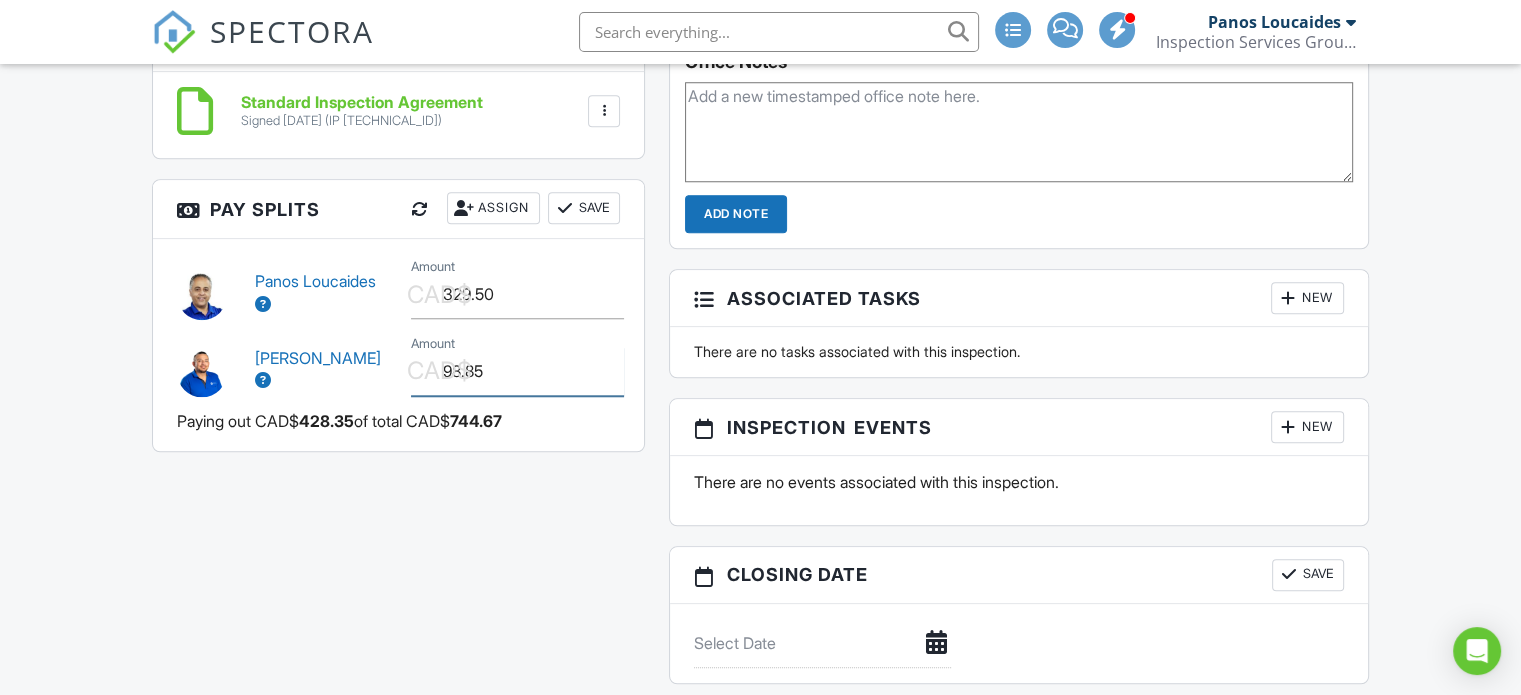 drag, startPoint x: 505, startPoint y: 370, endPoint x: 368, endPoint y: 331, distance: 142.44298 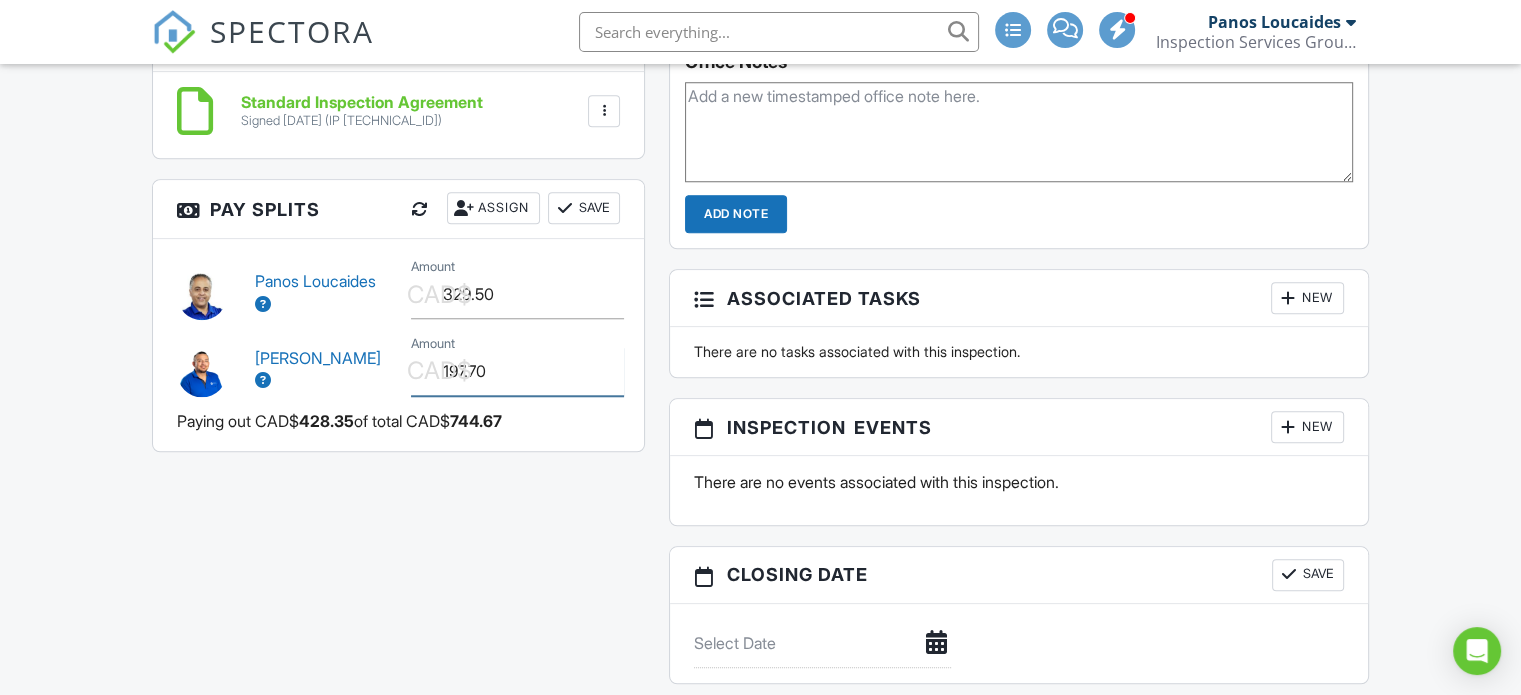 type on "197.70" 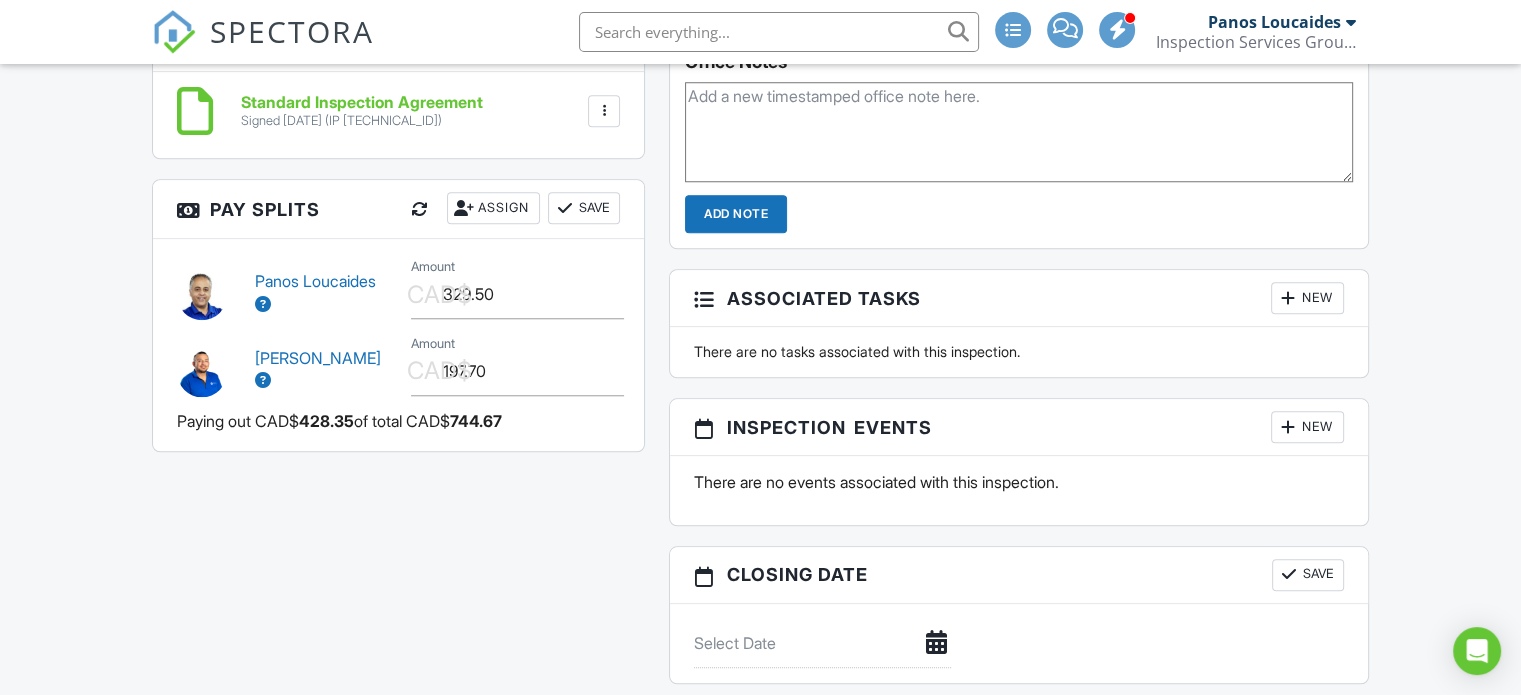 click on "All emails and texts are disabled for this inspection!
All emails and texts have been disabled for this inspection. This may have happened due to someone manually disabling them or this inspection being unconfirmed when it was scheduled. To re-enable emails and texts for this inspection, click the button below.
Turn on emails and texts
Reports
Locked
Attach
New
Home Inspection Report
ISG Residential
Panos Loucaides, Ricardo Arenas
Edit
View
Quick Publish
Assign Inspectors
Copy
Delete
Publish All
Checking report completion
Publish report?
Before publishing from the web, click "Preview/Publish" in the Report Editor to save your changes ( don't know where that is? ). If this is not clicked, your latest changes may not appear in the report.
Cancel
Publish
Share archived report" at bounding box center [760, -150] 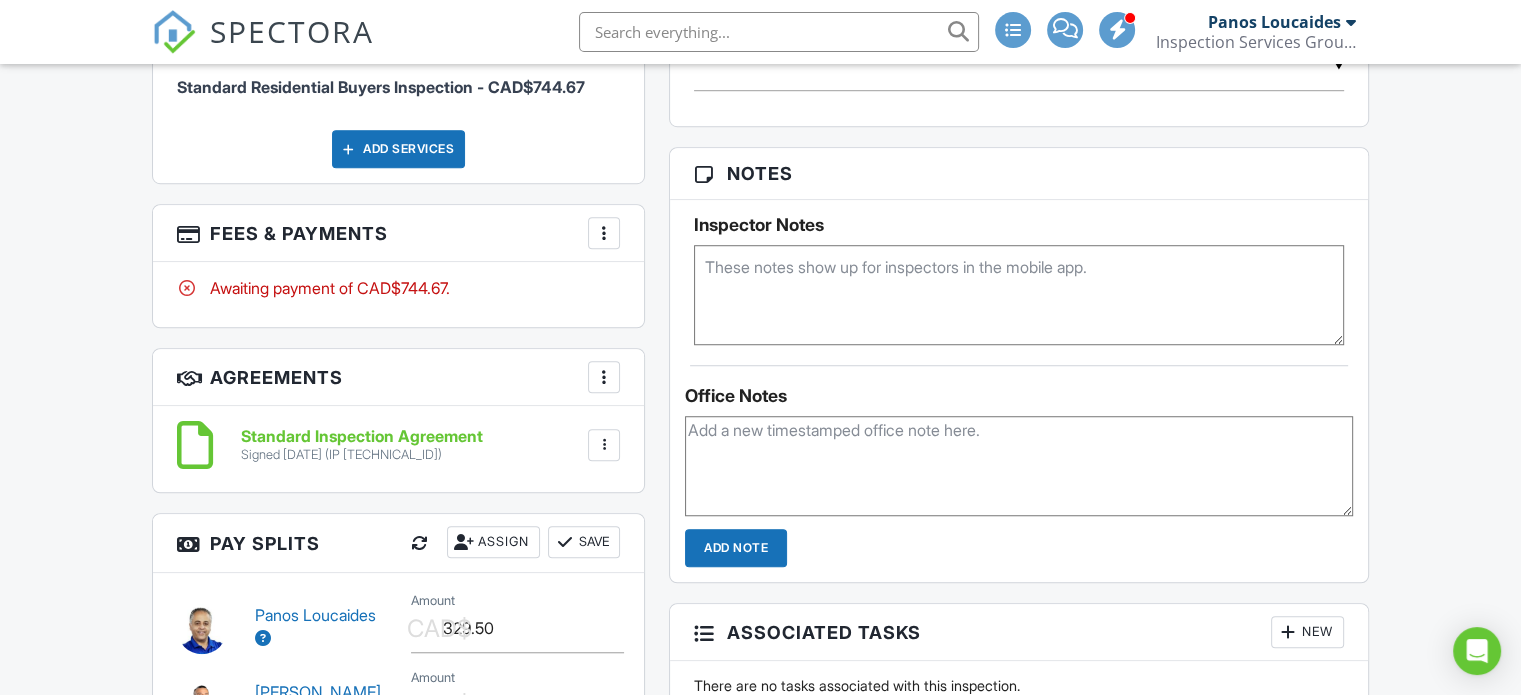 scroll, scrollTop: 1436, scrollLeft: 0, axis: vertical 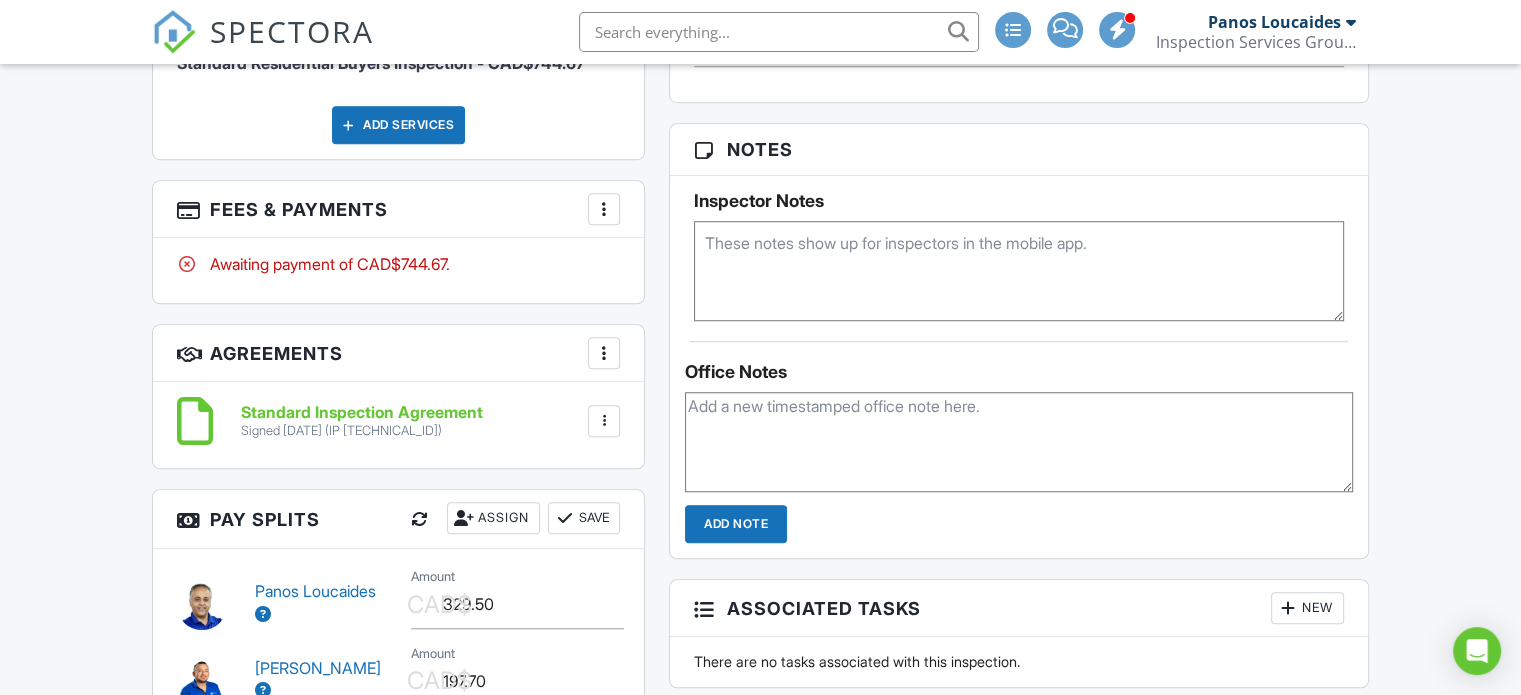 click at bounding box center [604, 209] 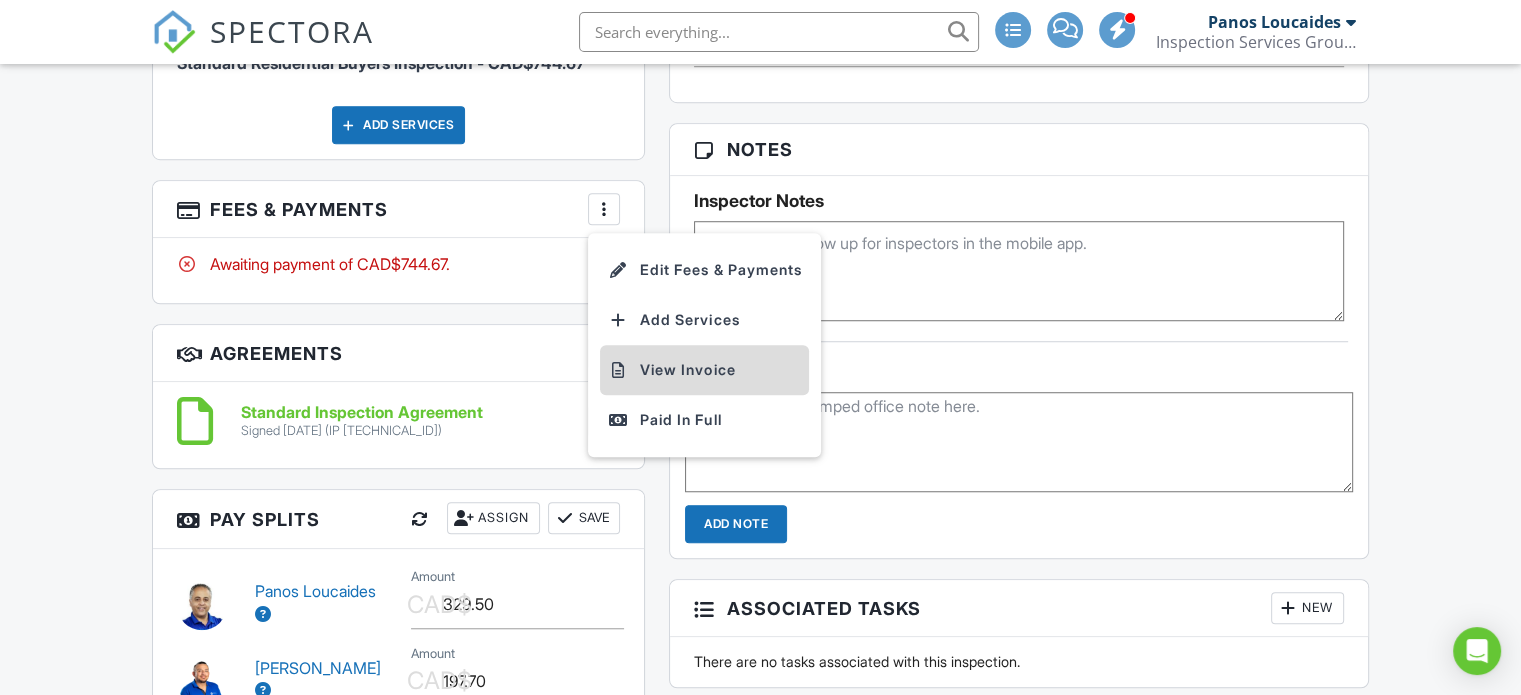 click on "View Invoice" at bounding box center (704, 370) 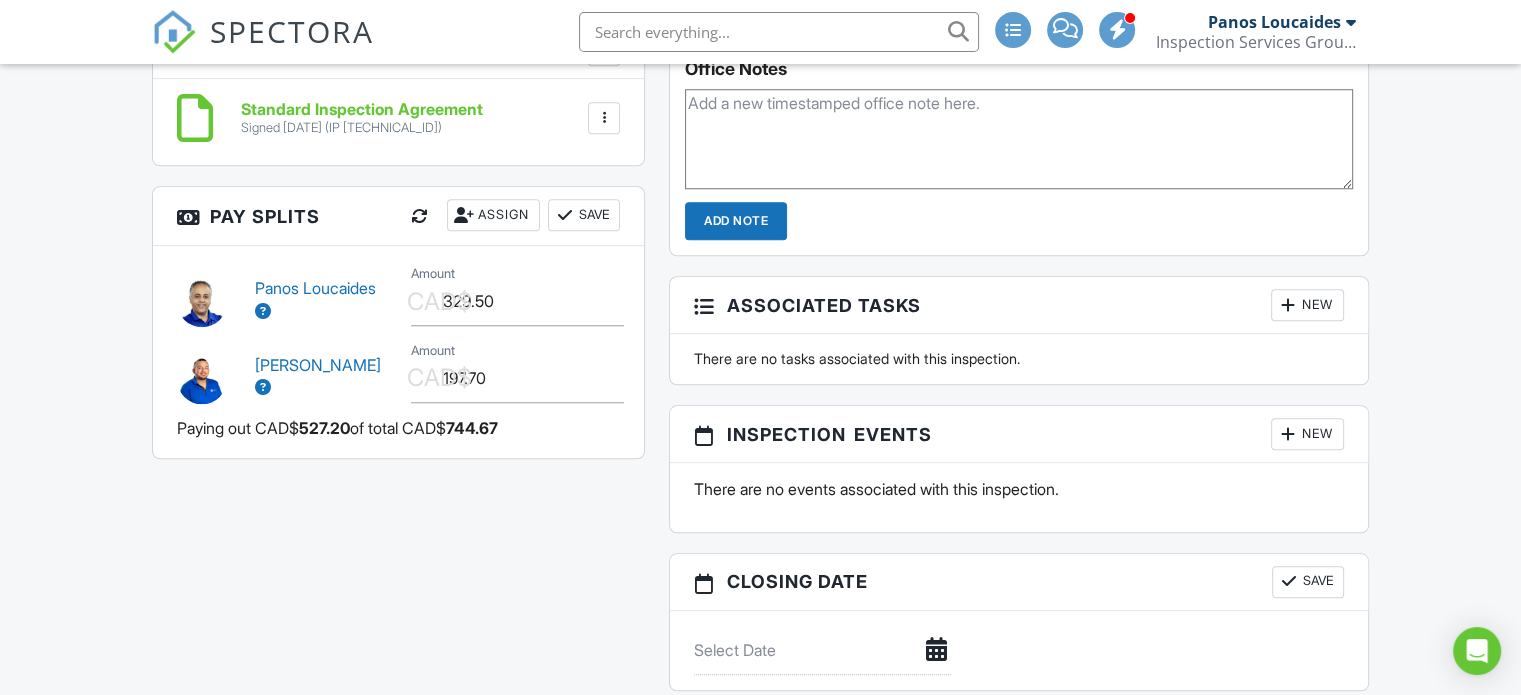 scroll, scrollTop: 1728, scrollLeft: 0, axis: vertical 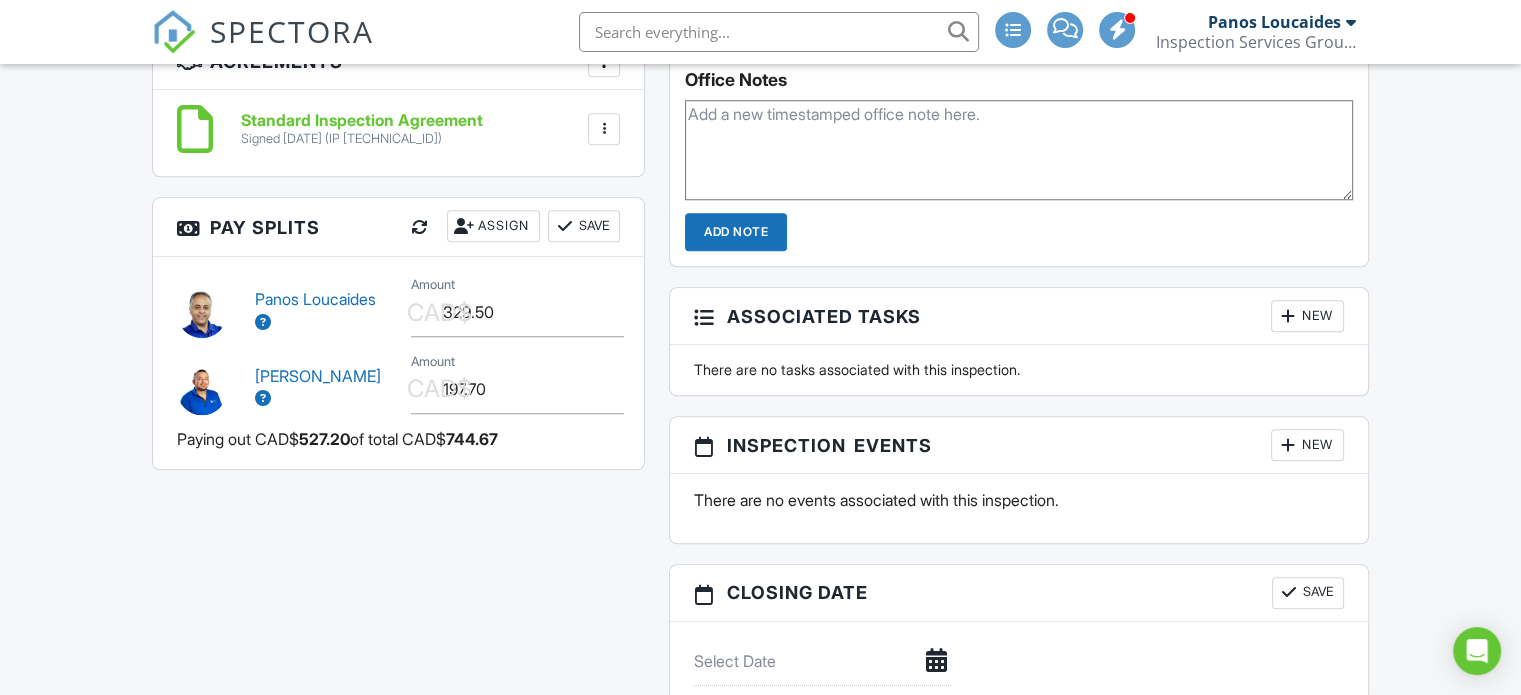 click on "Save" at bounding box center [584, 226] 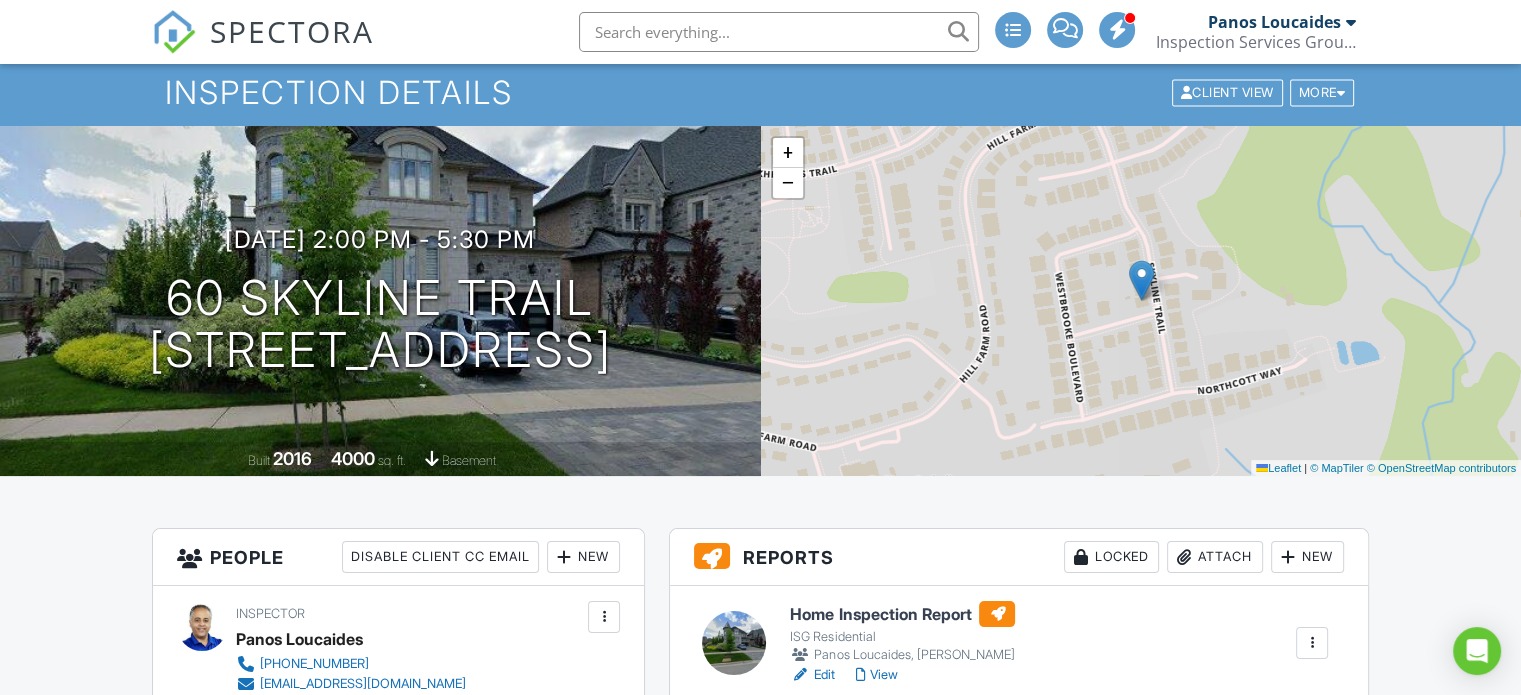 scroll, scrollTop: 0, scrollLeft: 0, axis: both 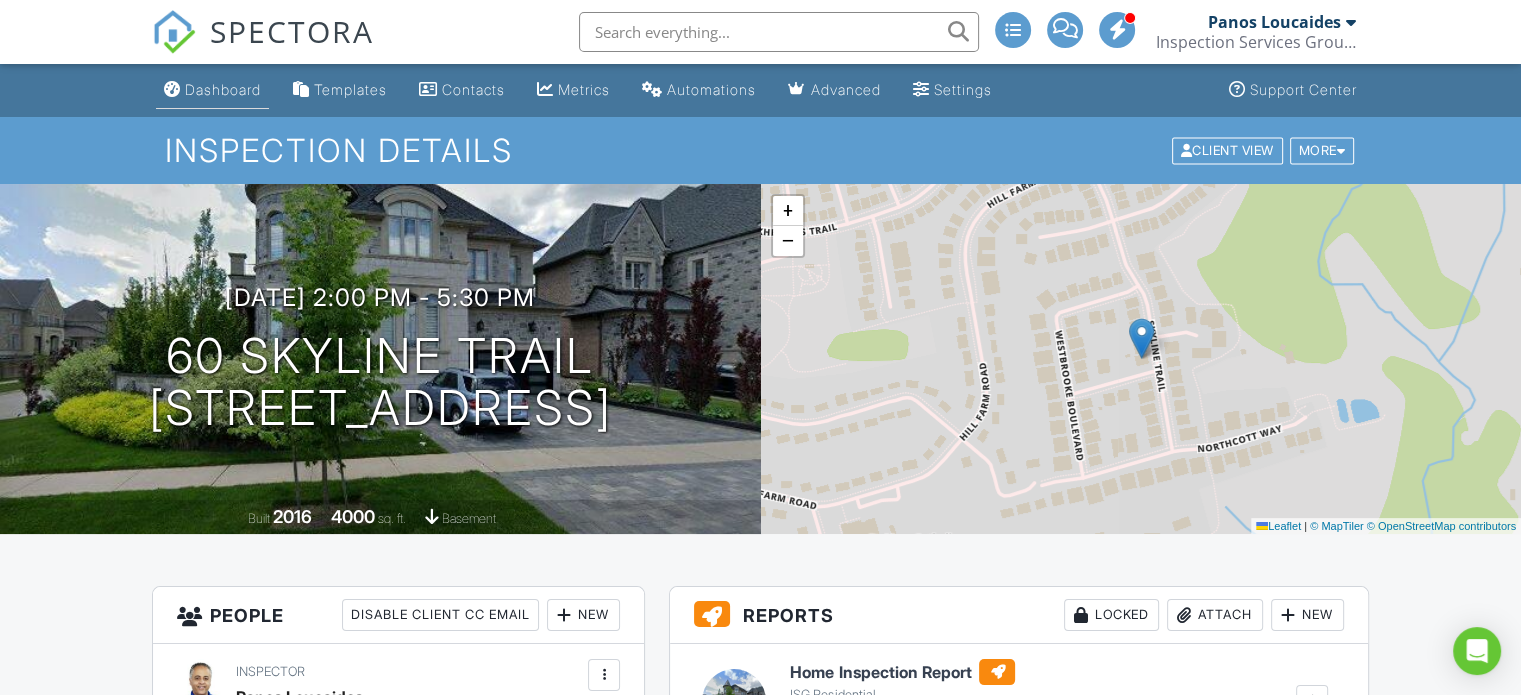 click on "Dashboard" at bounding box center (223, 89) 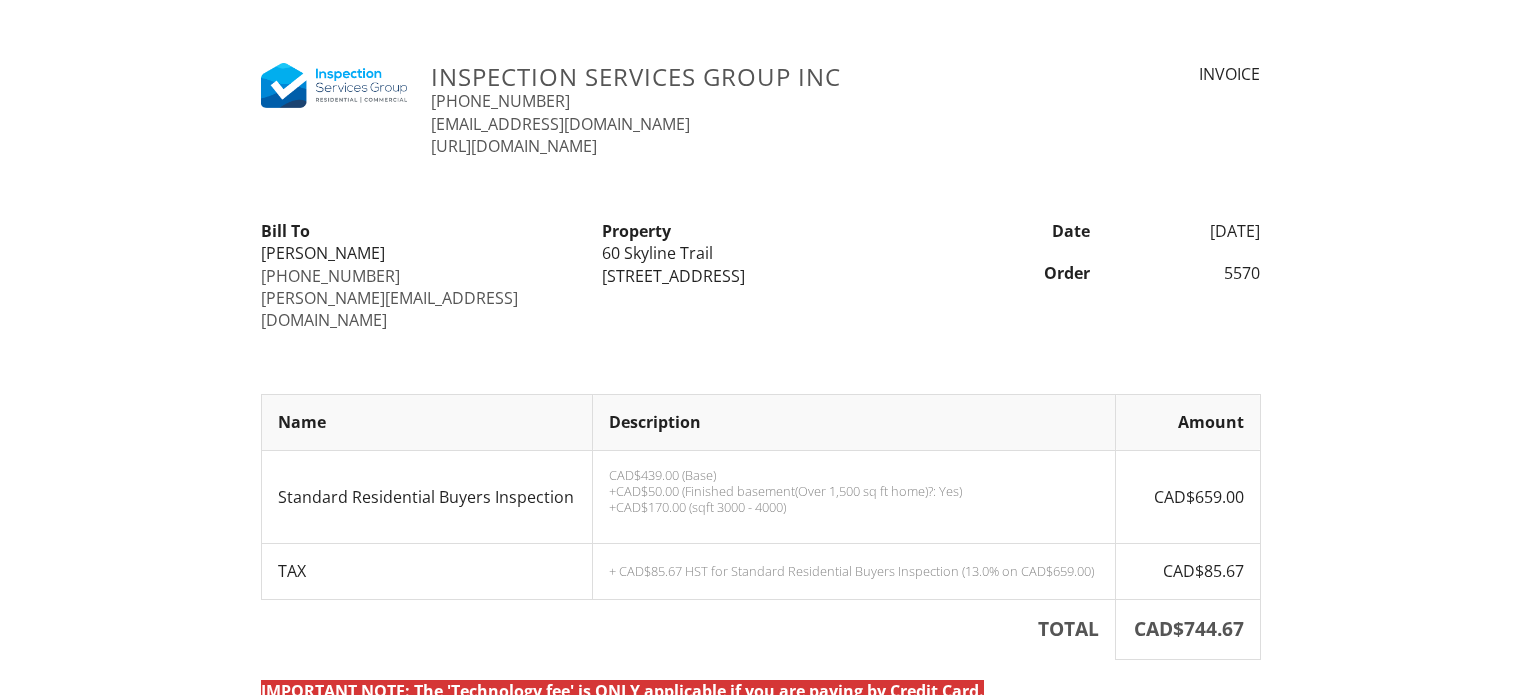 scroll, scrollTop: 0, scrollLeft: 0, axis: both 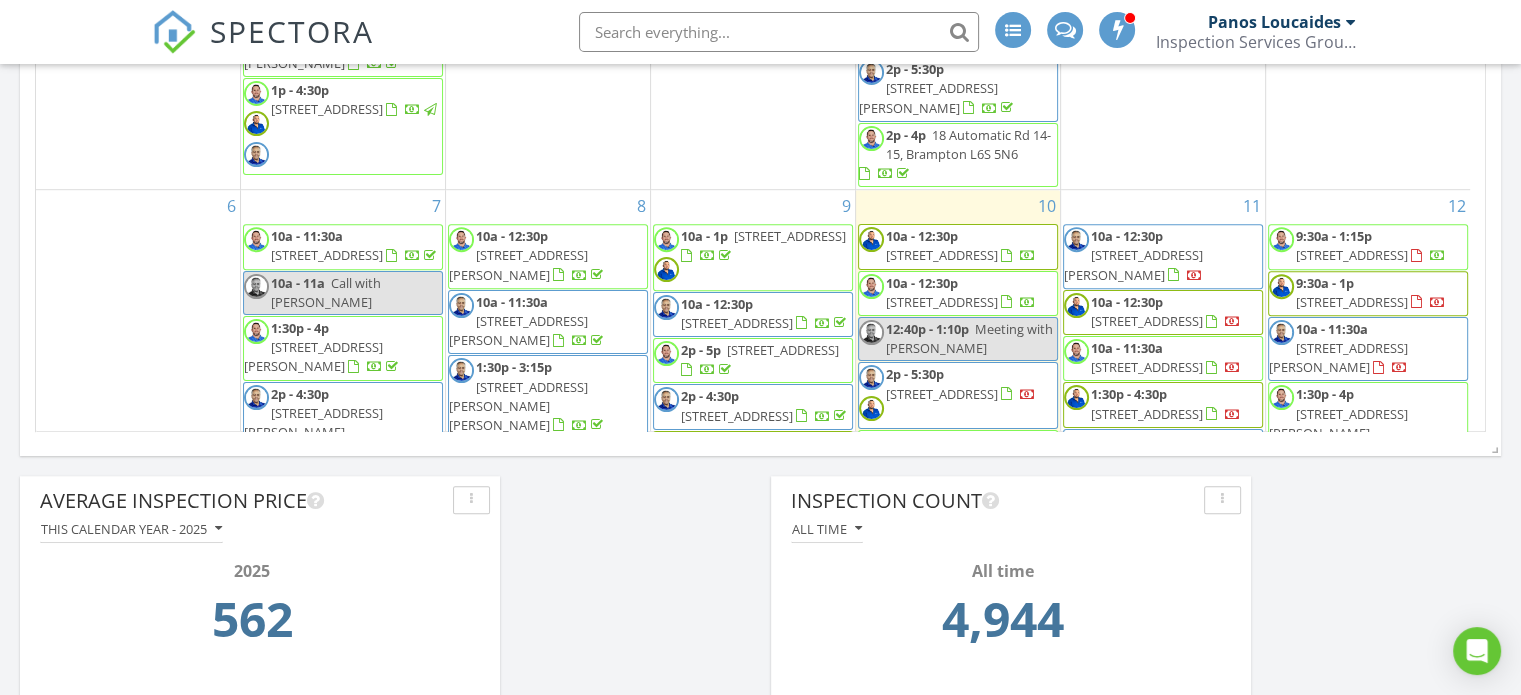 click on "59 Strachan Trail, New Tecumseth L0G 1A0" at bounding box center (1133, 264) 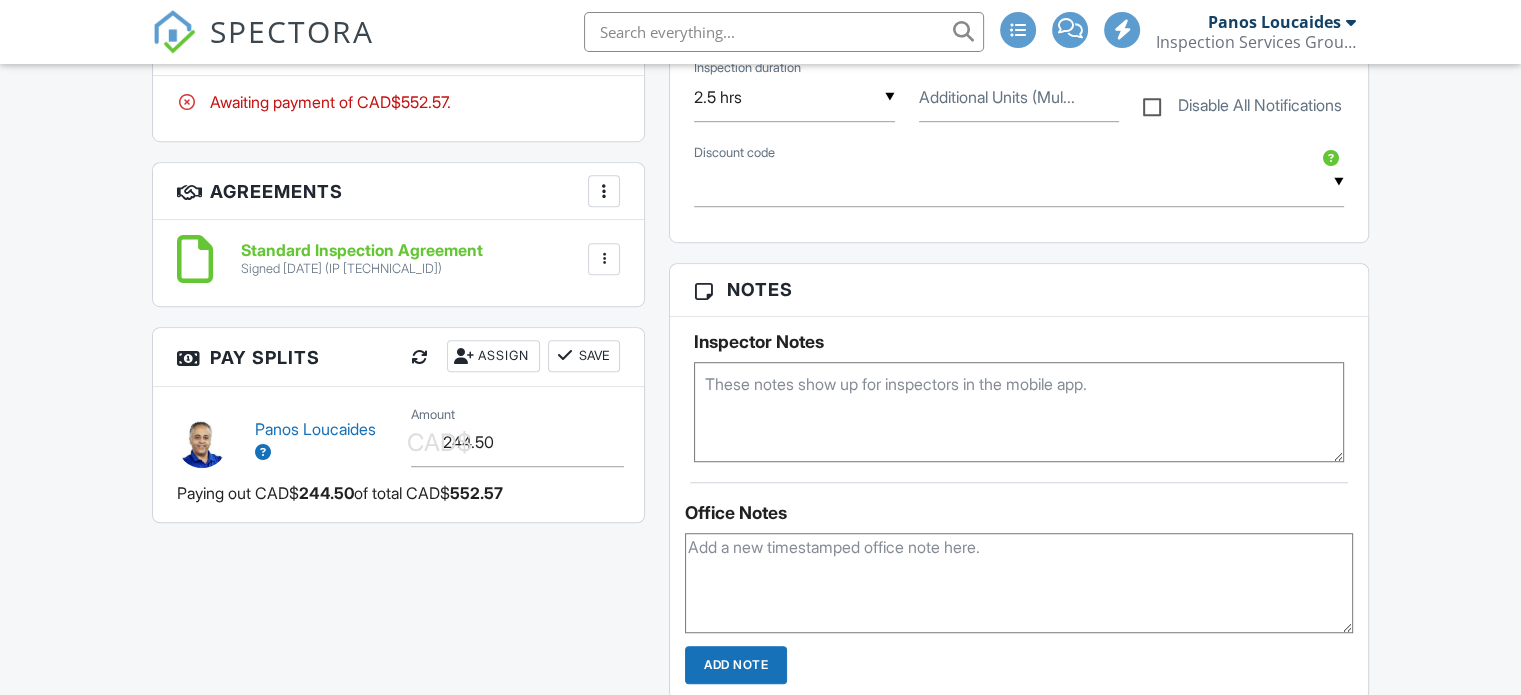 scroll, scrollTop: 1460, scrollLeft: 0, axis: vertical 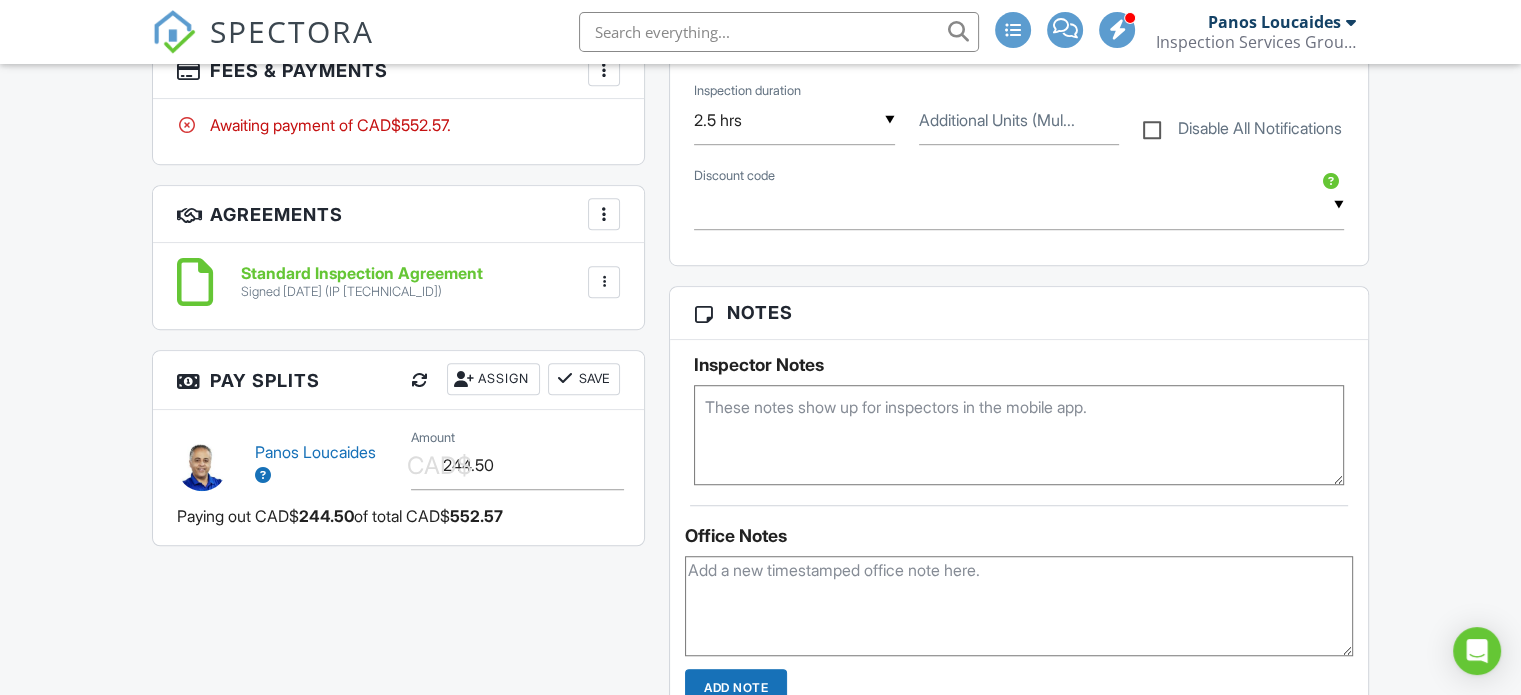 drag, startPoint x: 0, startPoint y: 0, endPoint x: 1516, endPoint y: 356, distance: 1557.2385 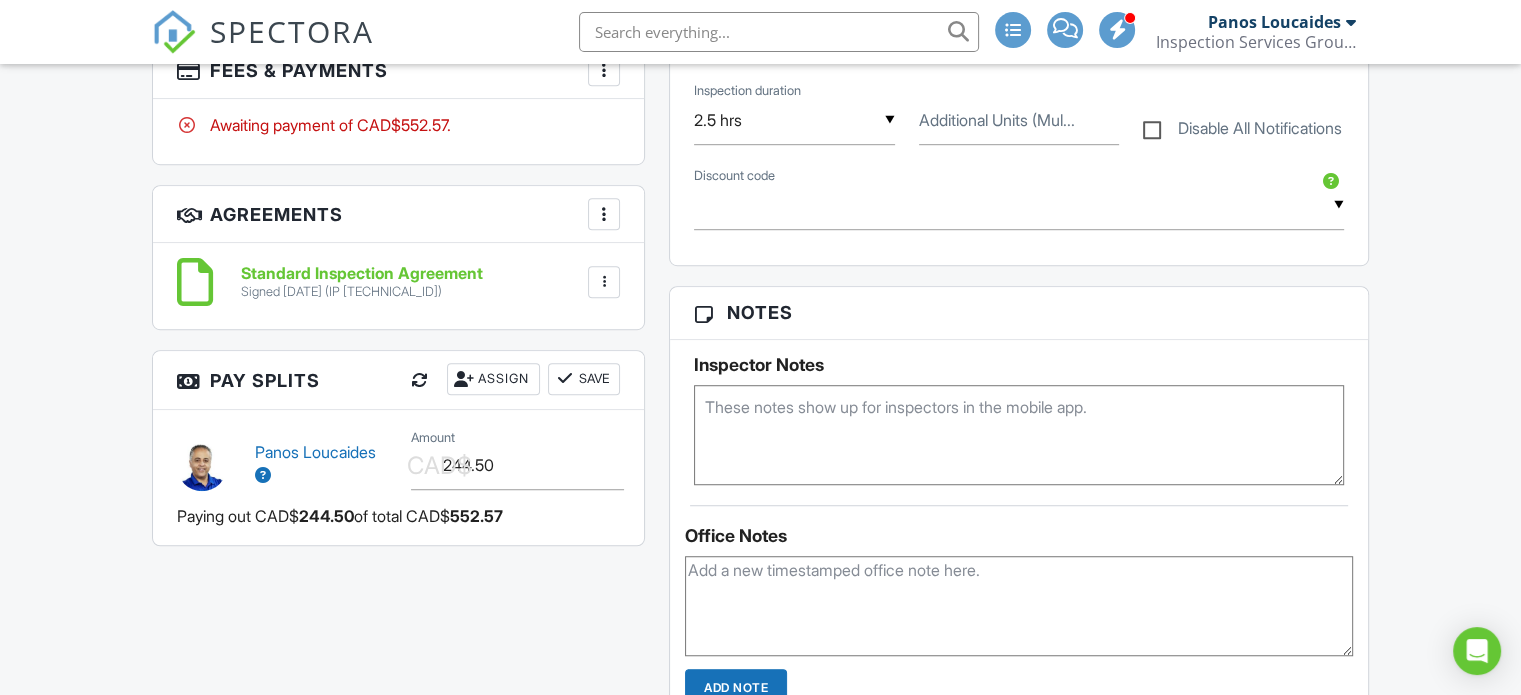 click on "SPECTORA
Panos Loucaides
Inspection Services Group Inc
Role:
Inspector
Change Role
Dashboard
New Inspection
Inspections
Calendar
Template Editor
Contacts
Automations
Team
Metrics
Payments
Data Exports
Billing
Conversations
Tasks
Reporting
Advanced
Equipment
Settings
What's New
Sign Out
Change Active Role
Your account has more than one possible role. Please choose how you'd like to view the site:
Company/Agency
City
Role
Dashboard
Templates
Contacts
Metrics
Automations
Advanced
Settings
Support Center
Inspection Details
Client View
More" at bounding box center [760, 536] 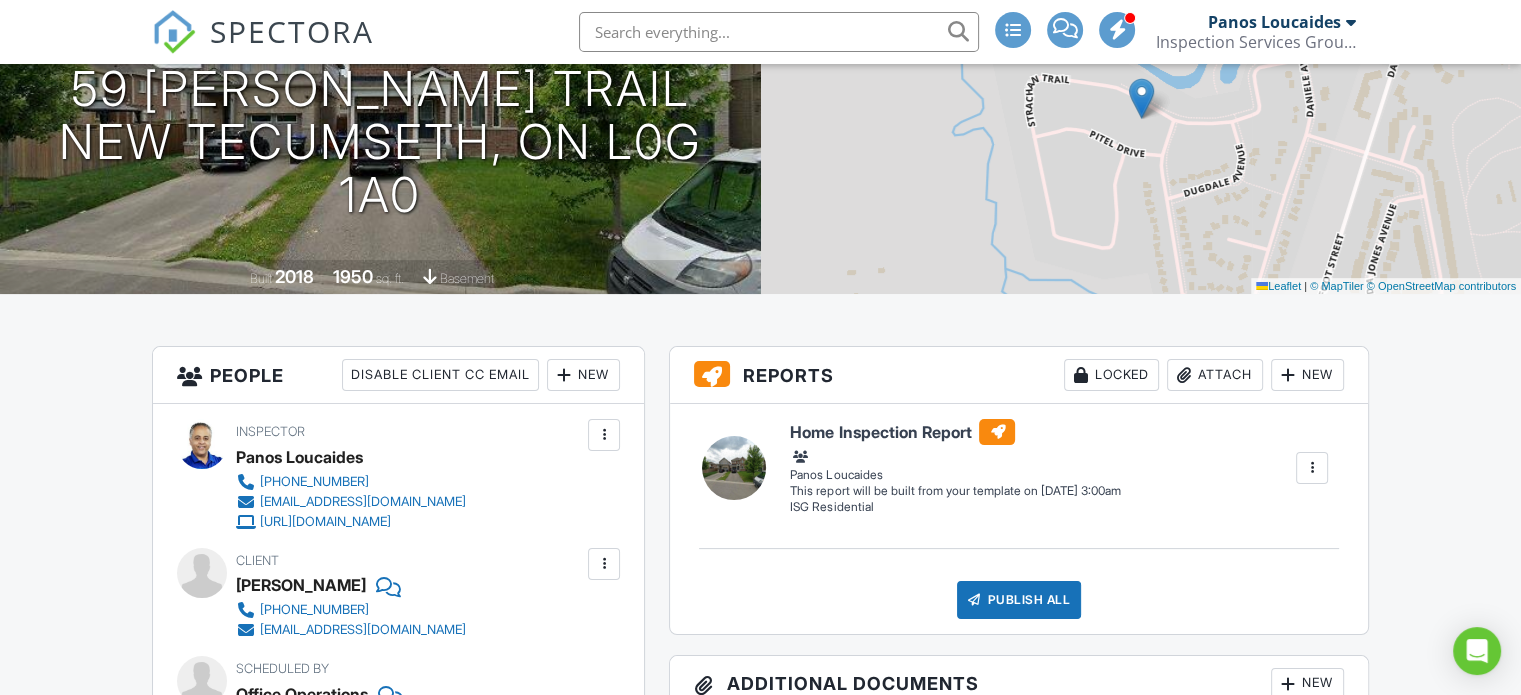 scroll, scrollTop: 0, scrollLeft: 0, axis: both 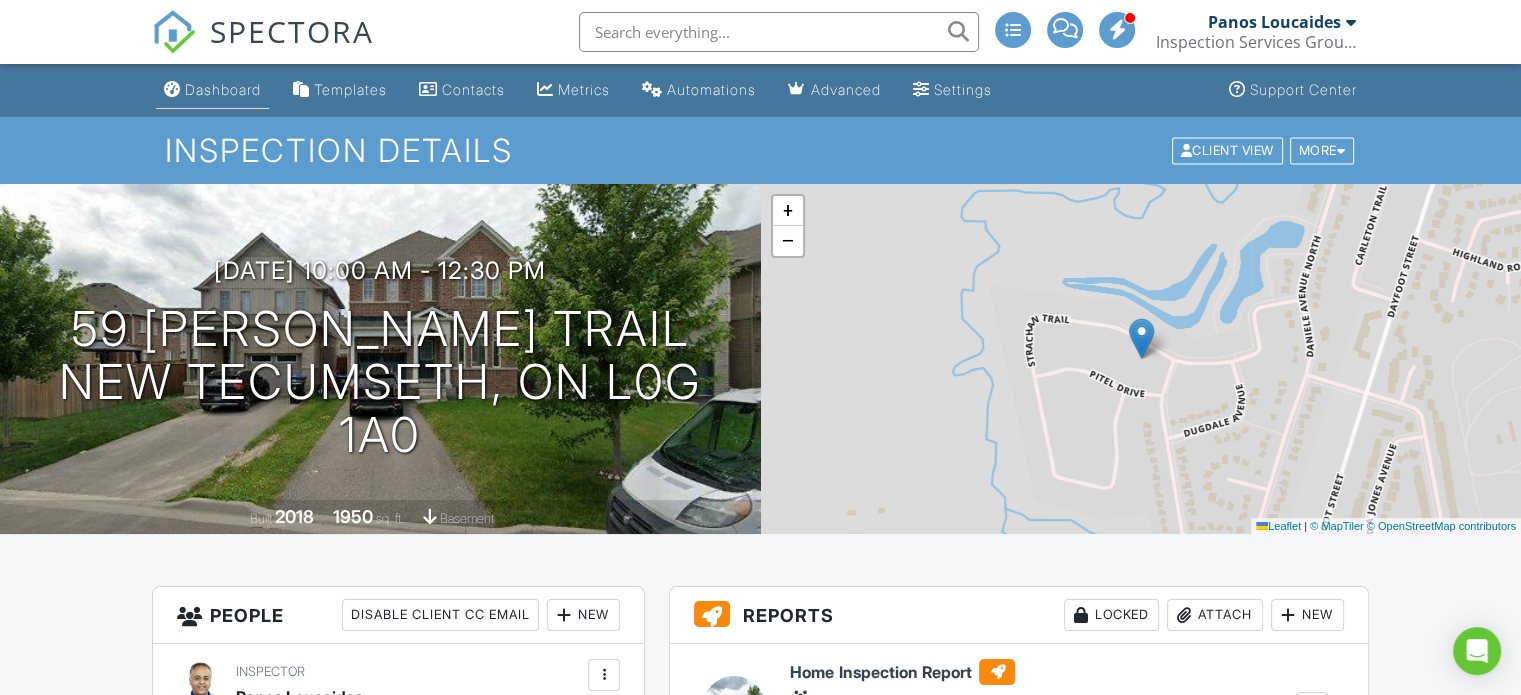 click on "Dashboard" at bounding box center (223, 89) 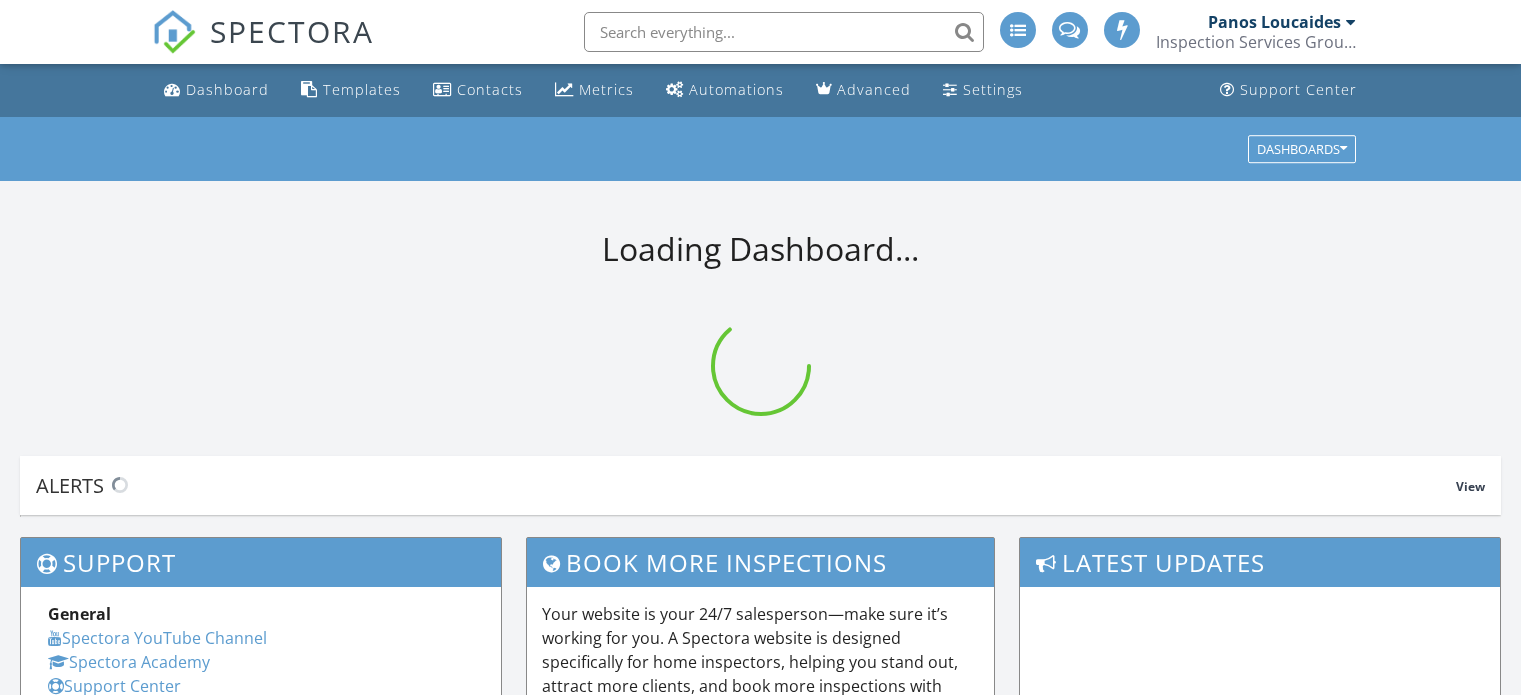 scroll, scrollTop: 0, scrollLeft: 0, axis: both 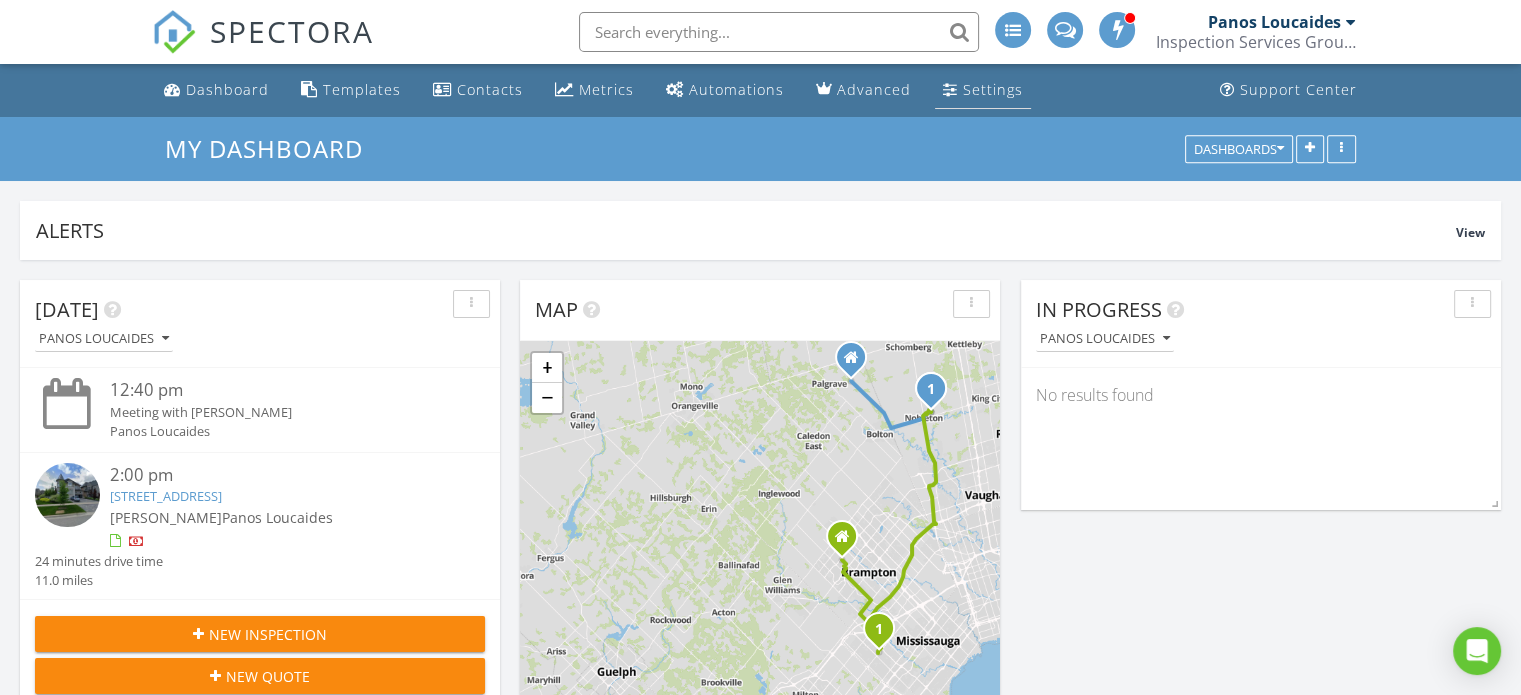 click on "Settings" at bounding box center (993, 89) 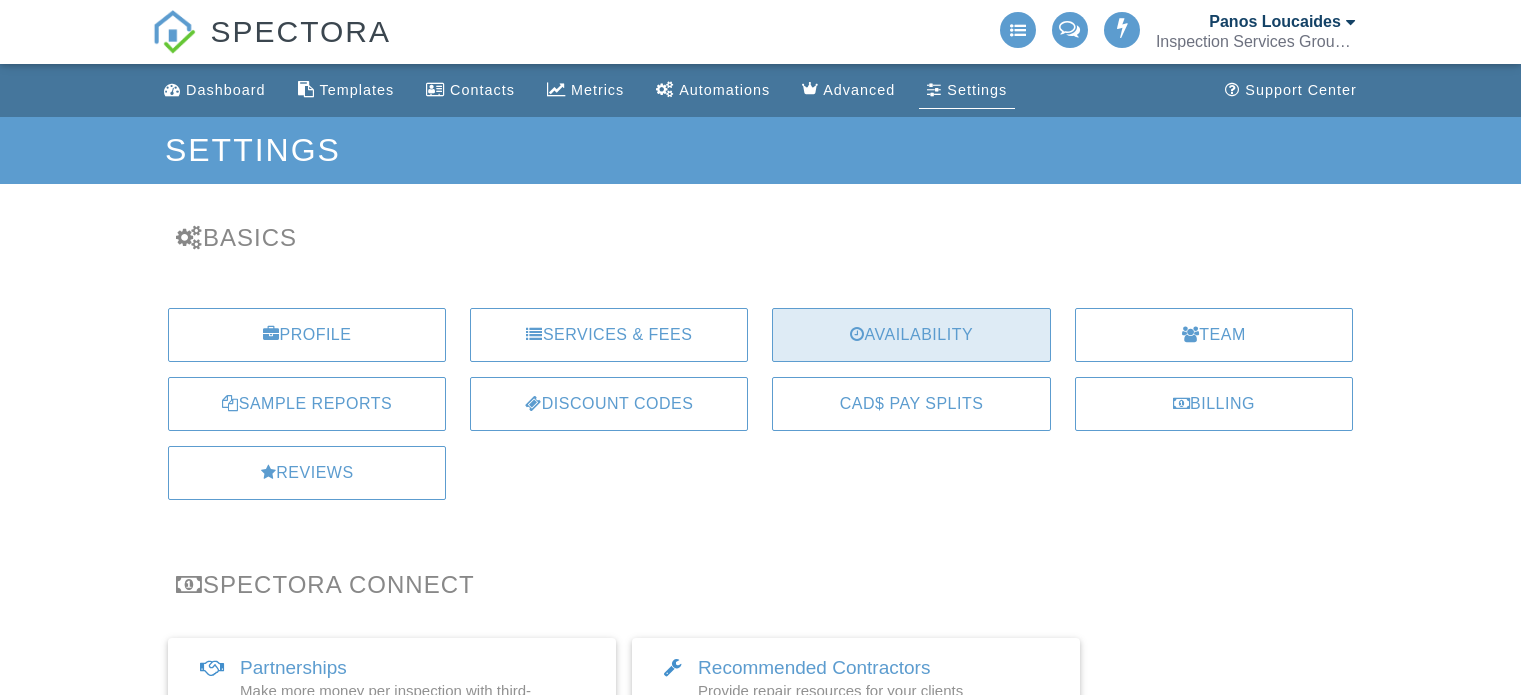 scroll, scrollTop: 0, scrollLeft: 0, axis: both 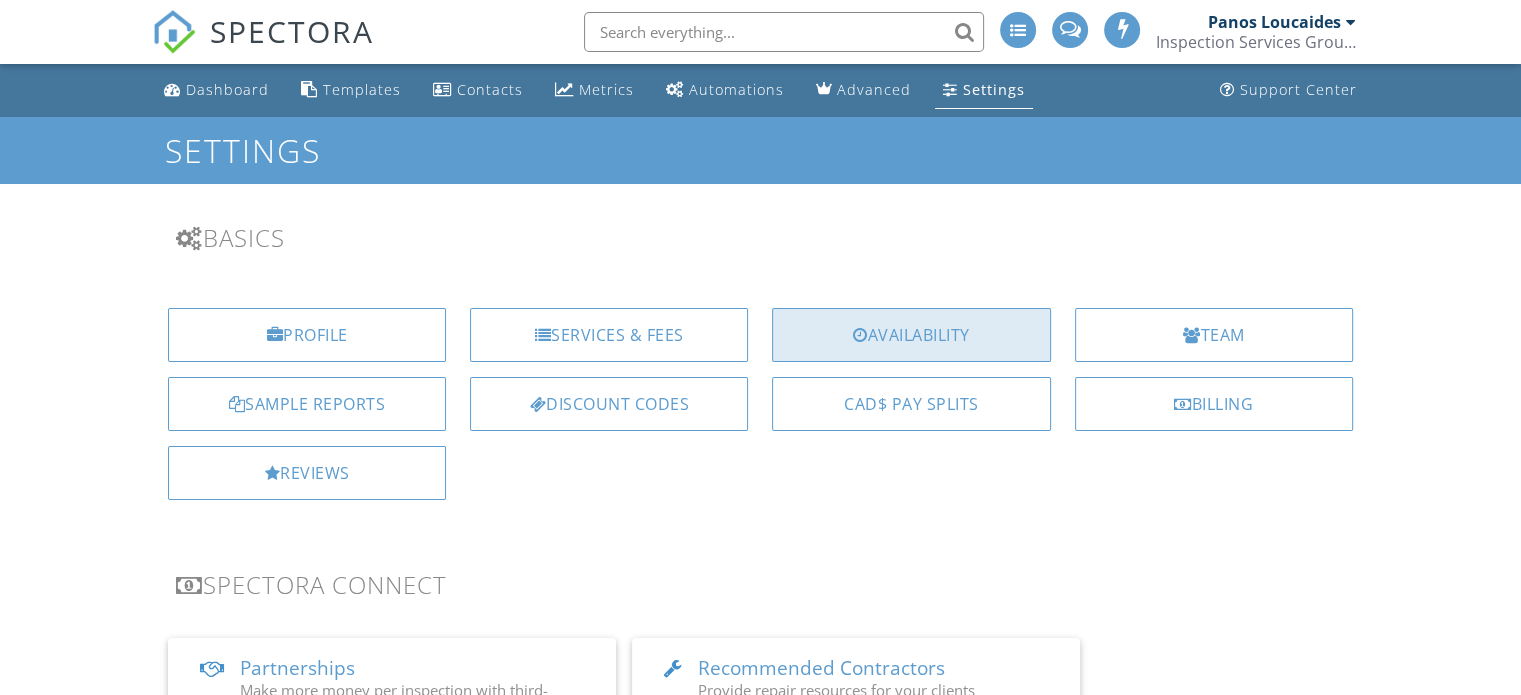 click on "Availability" at bounding box center (911, 335) 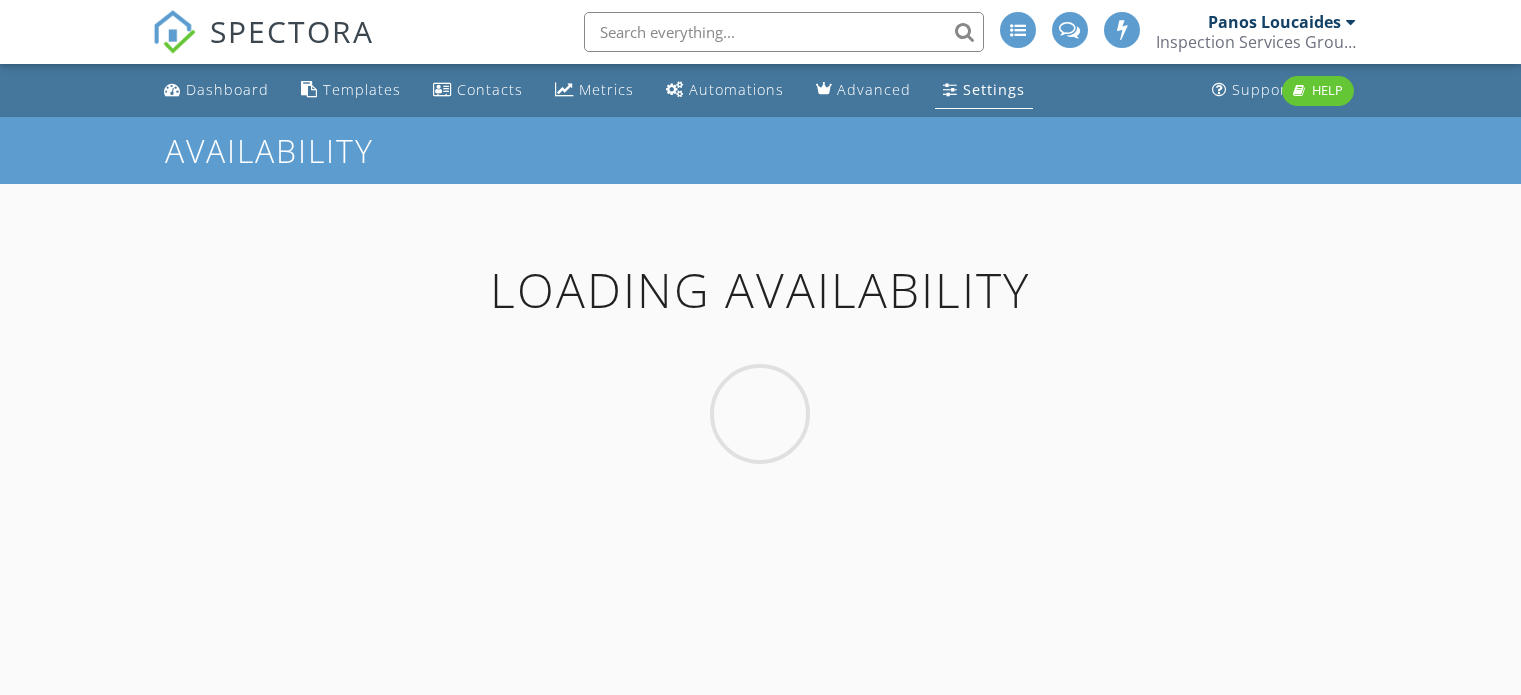scroll, scrollTop: 0, scrollLeft: 0, axis: both 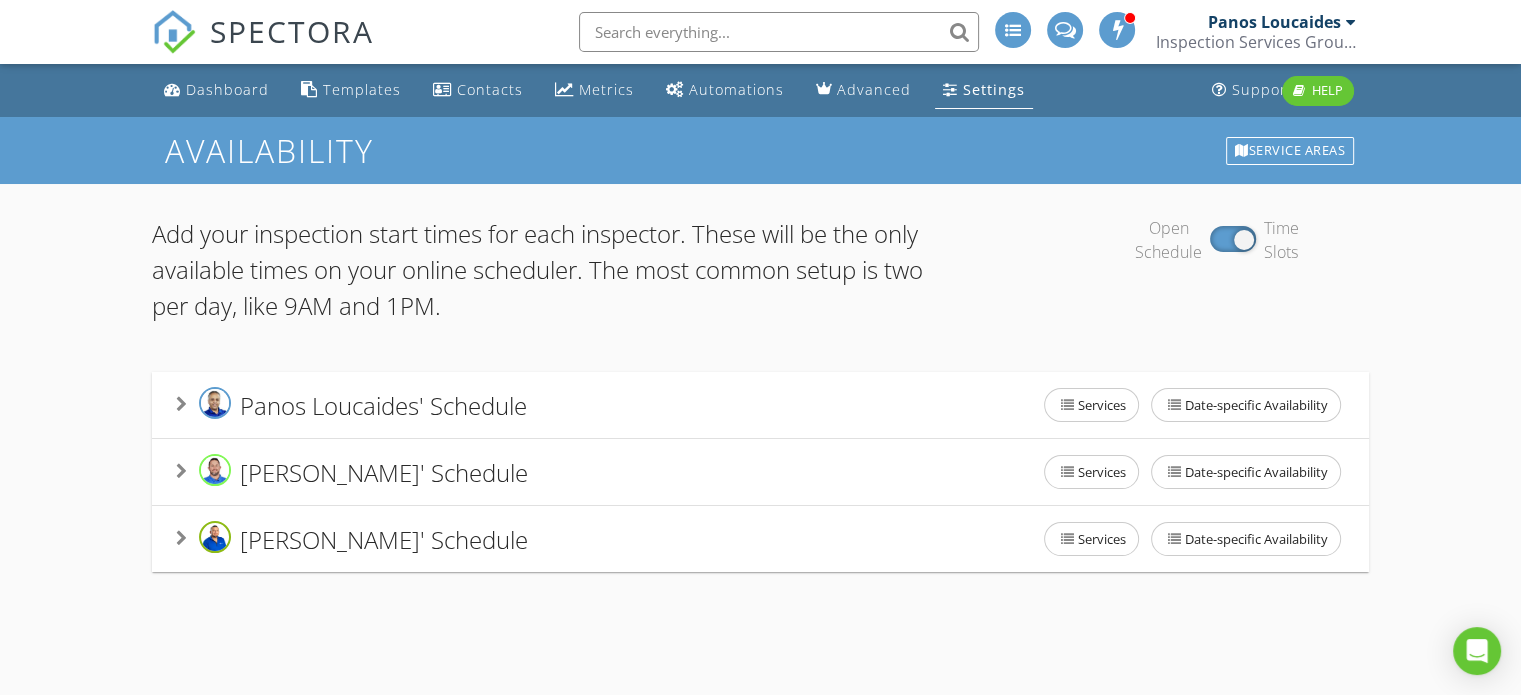 click on "Settings" at bounding box center (994, 89) 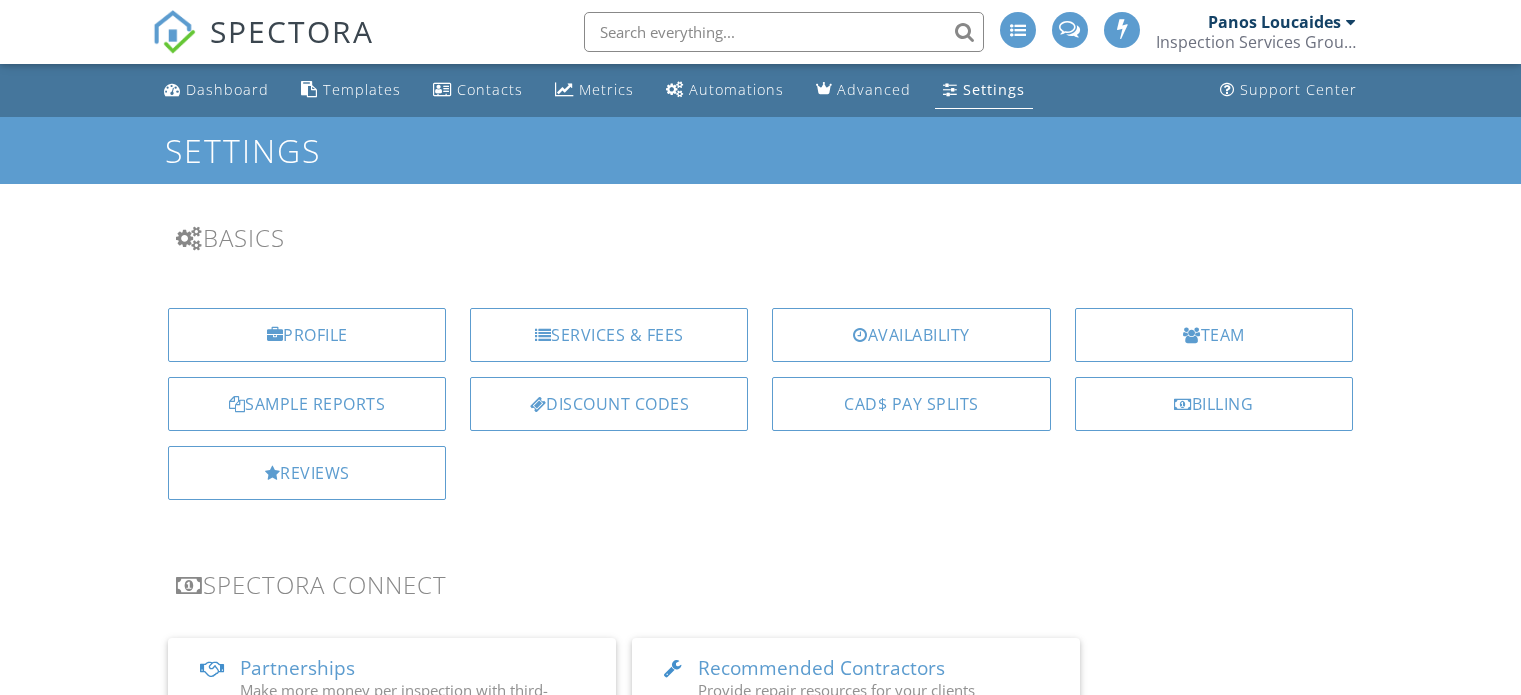 click on "CAD$
Pay Splits" at bounding box center [911, 404] 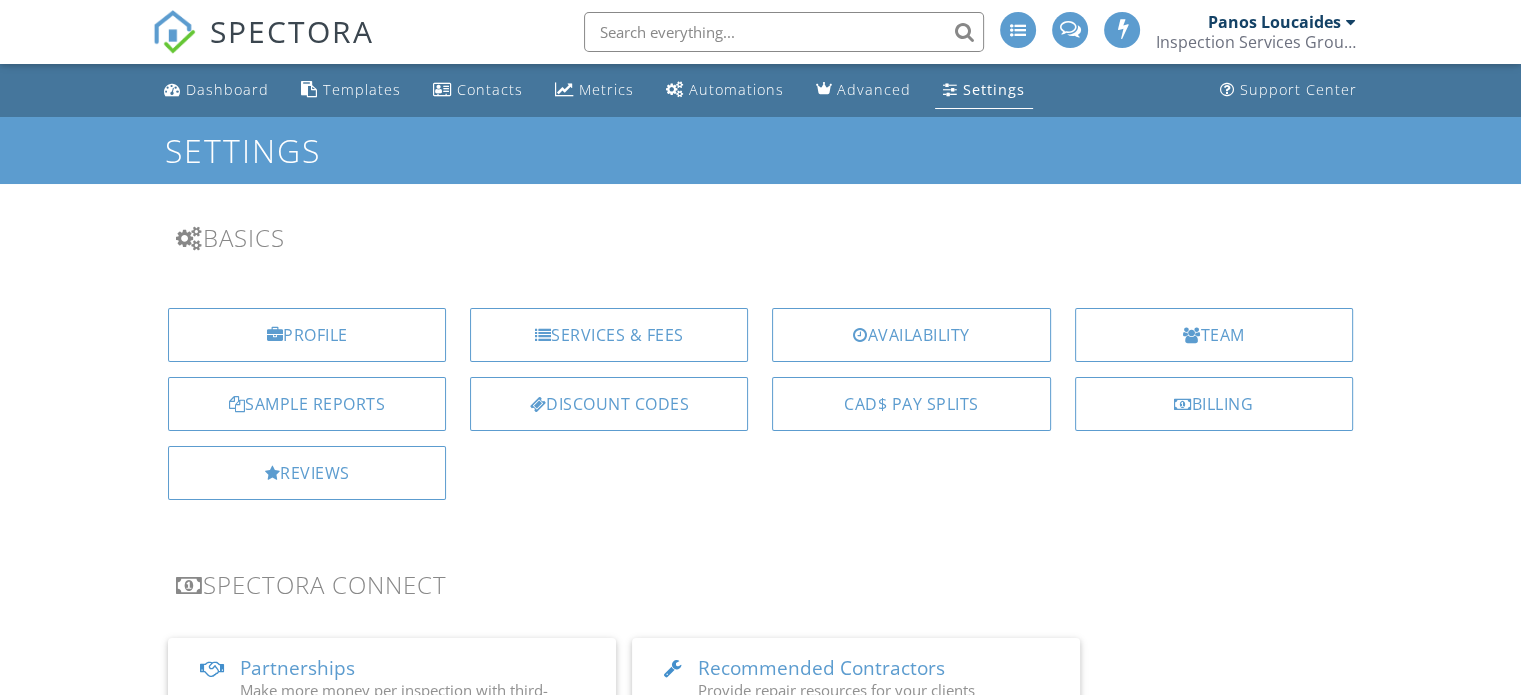 scroll, scrollTop: 0, scrollLeft: 0, axis: both 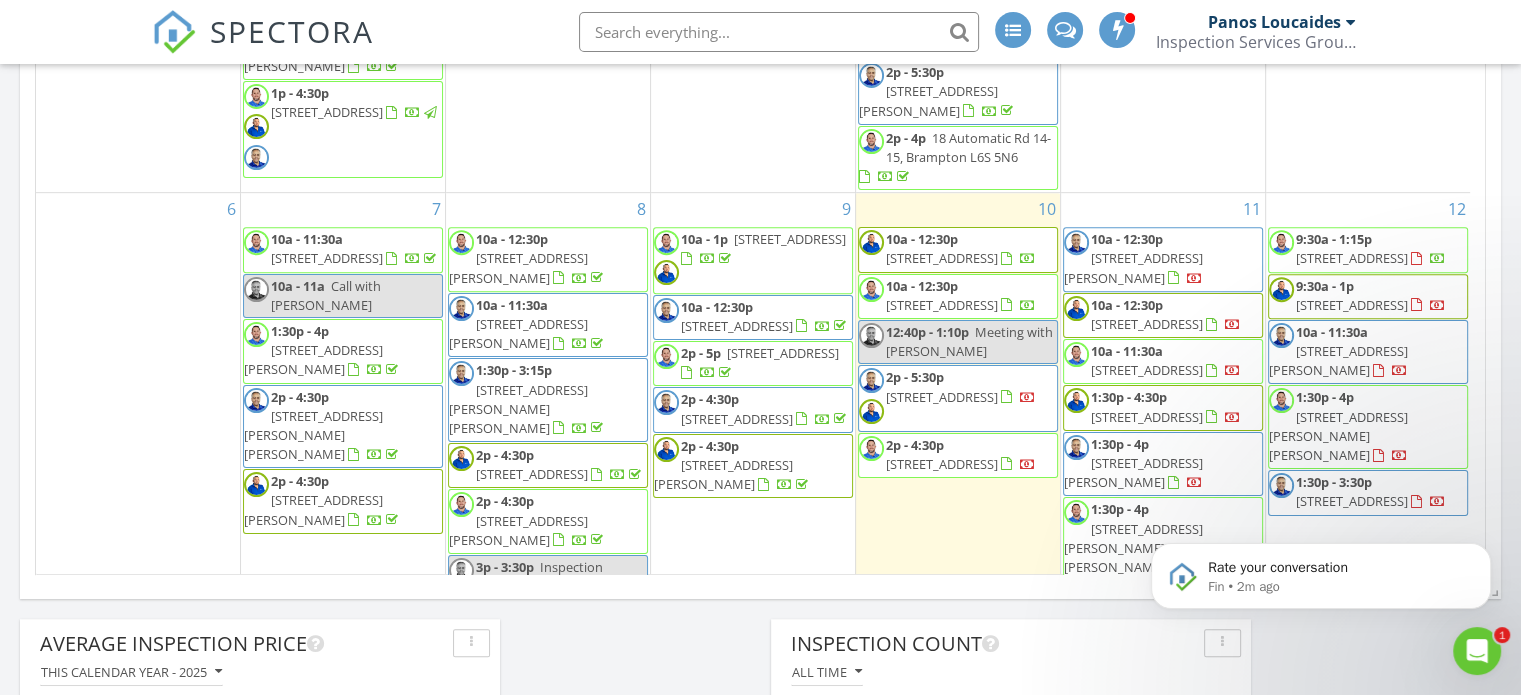 click 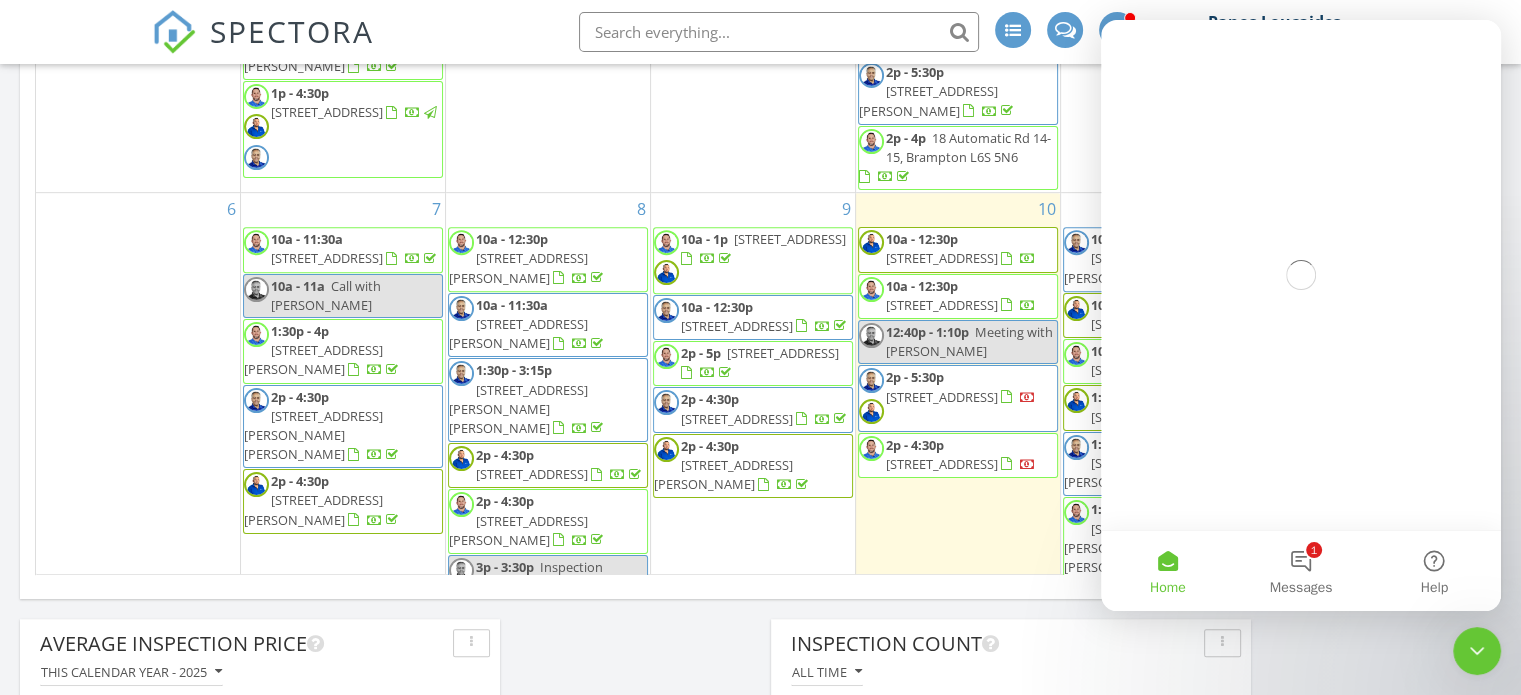 scroll, scrollTop: 0, scrollLeft: 0, axis: both 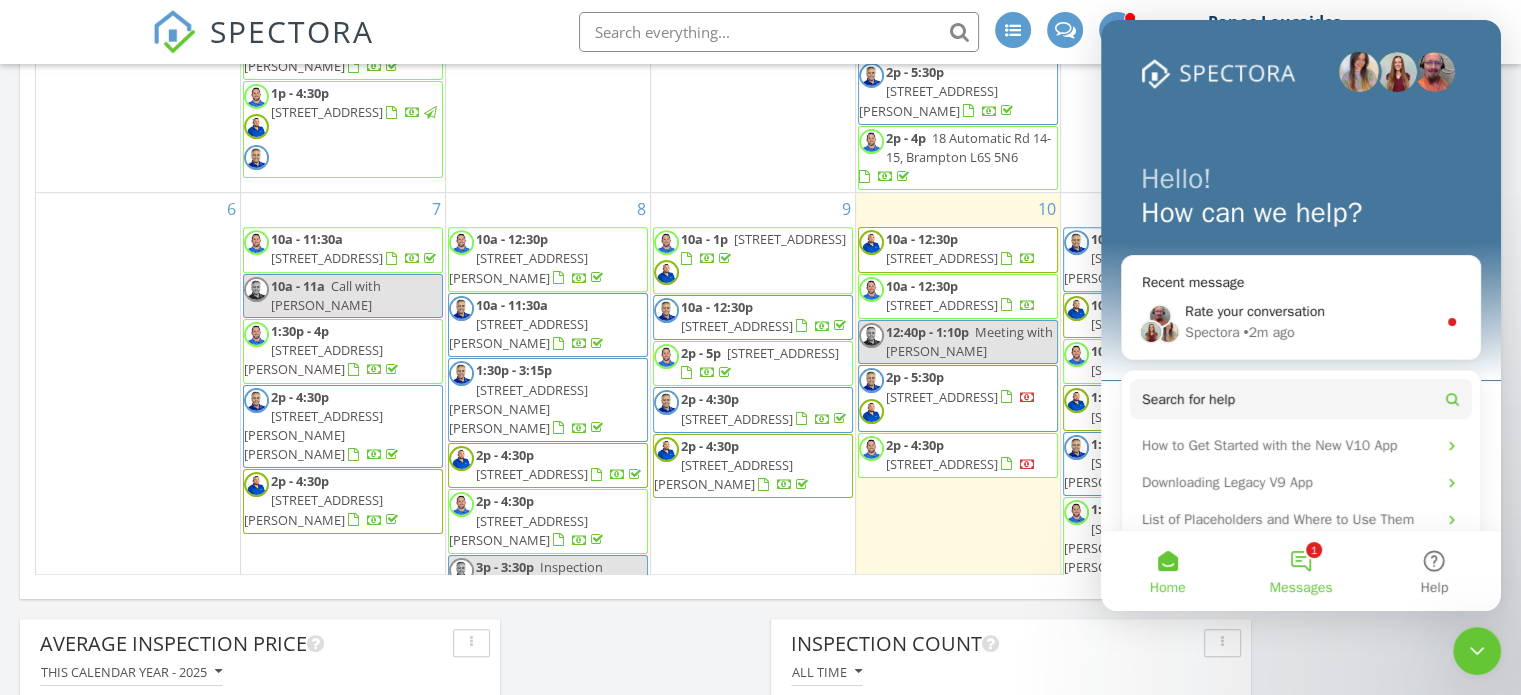 click on "1 Messages" at bounding box center (1300, 571) 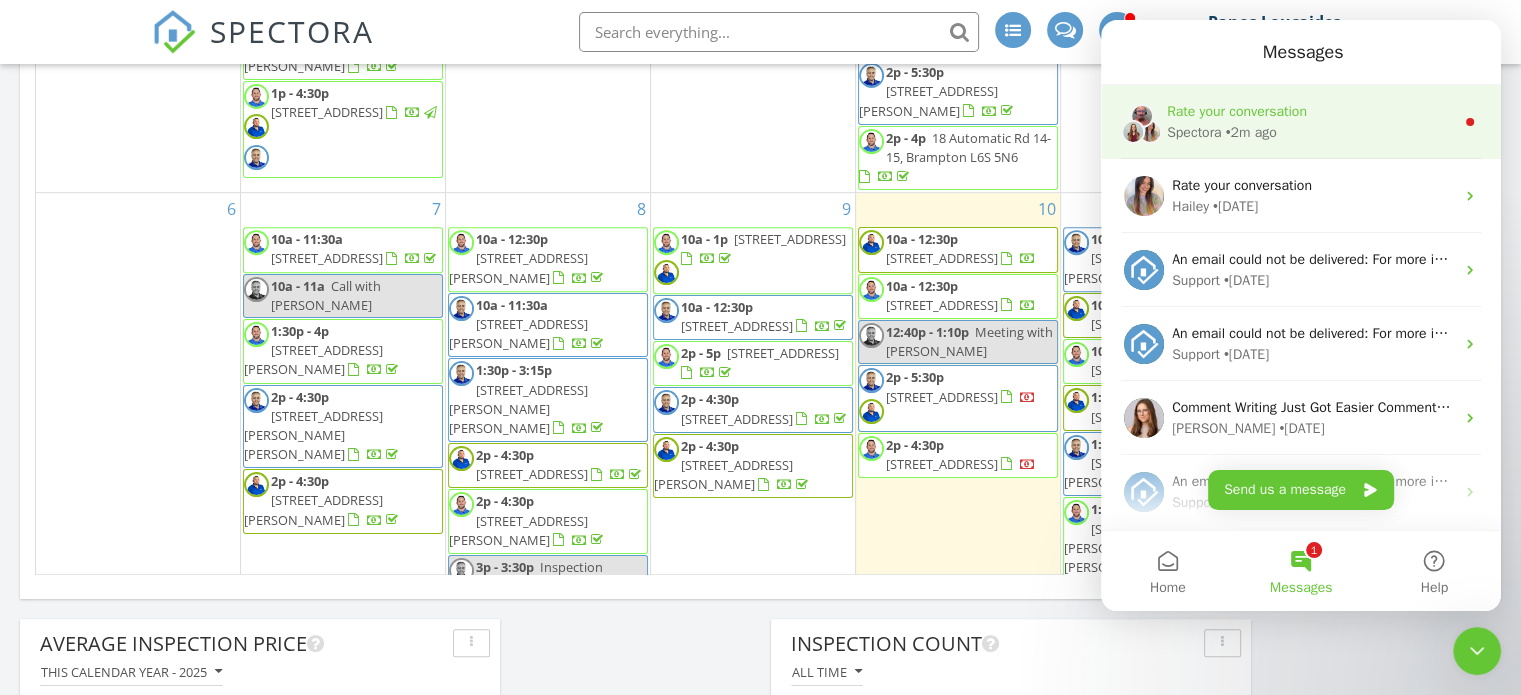click on "Spectora •  2m ago" at bounding box center [1310, 132] 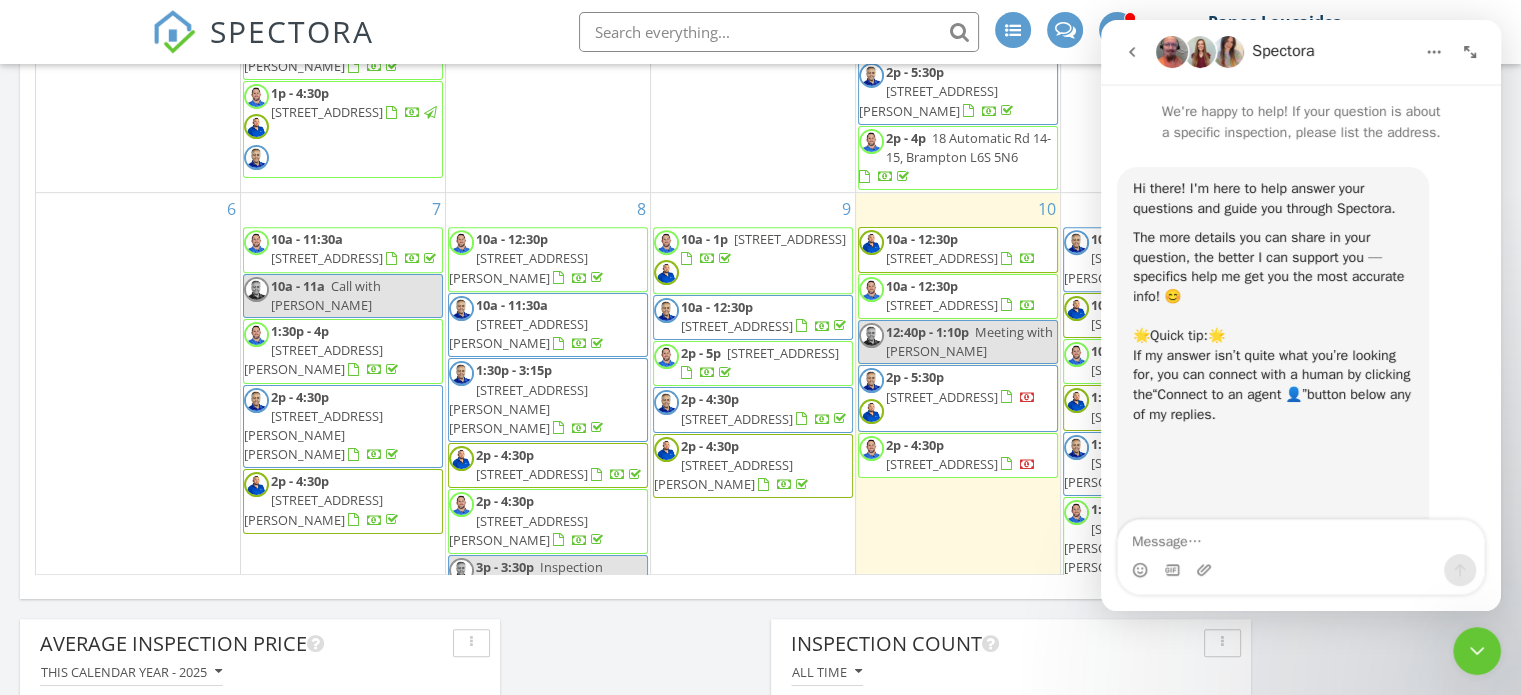 scroll, scrollTop: 2, scrollLeft: 0, axis: vertical 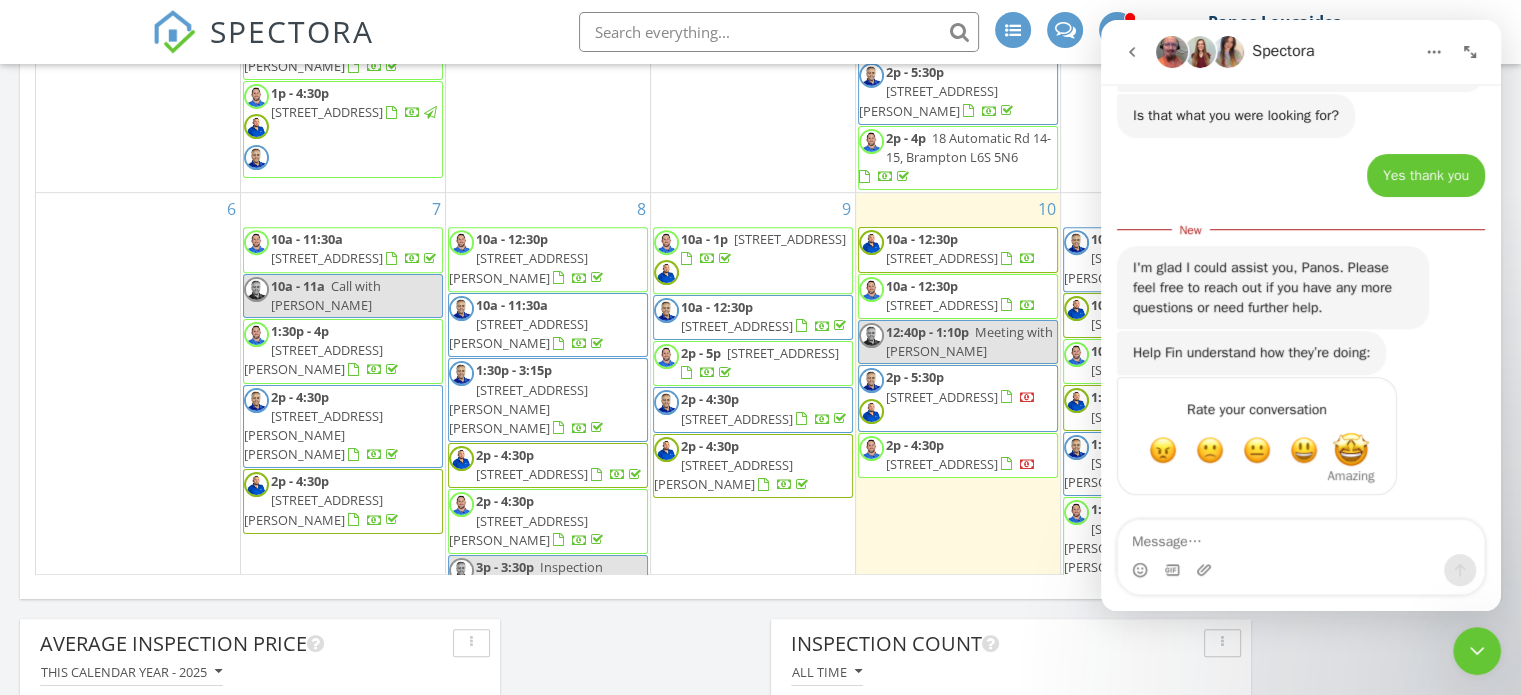 click at bounding box center (1351, 450) 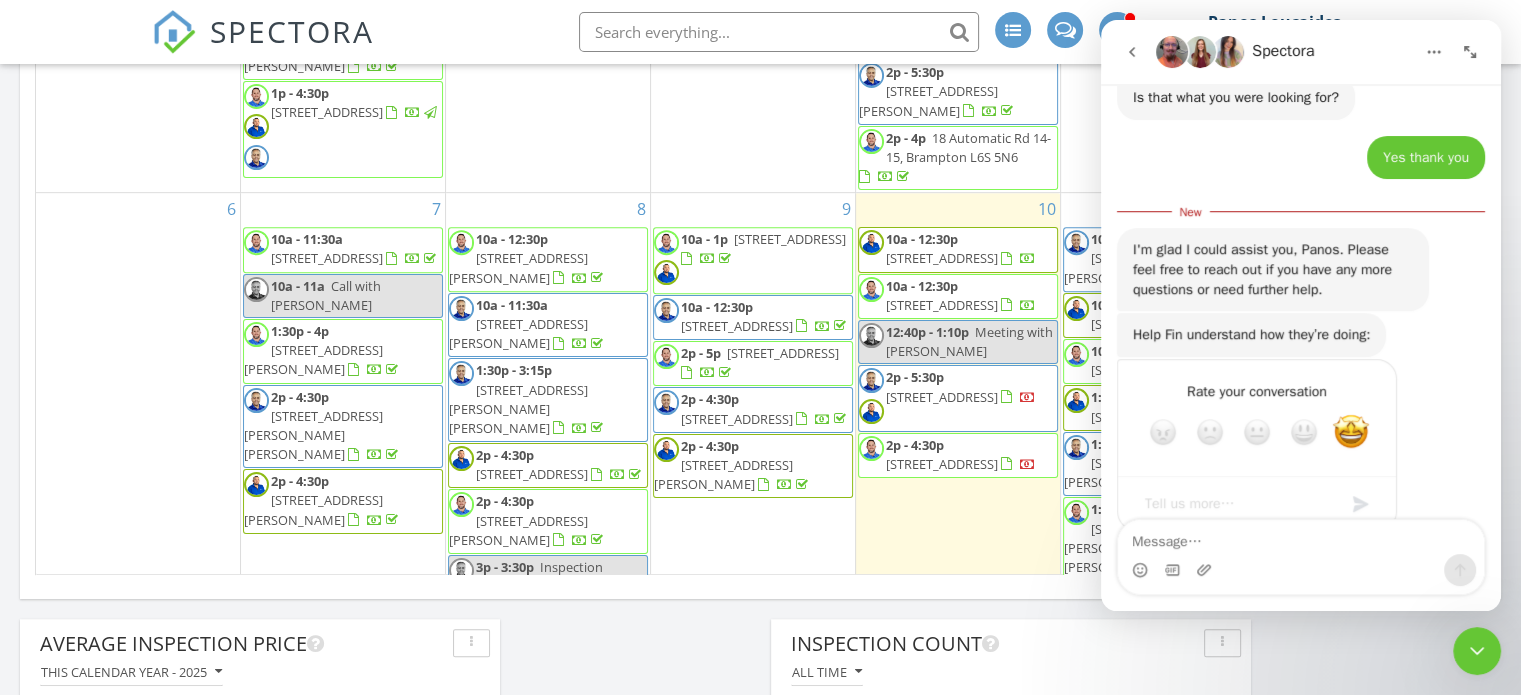 scroll, scrollTop: 1275, scrollLeft: 0, axis: vertical 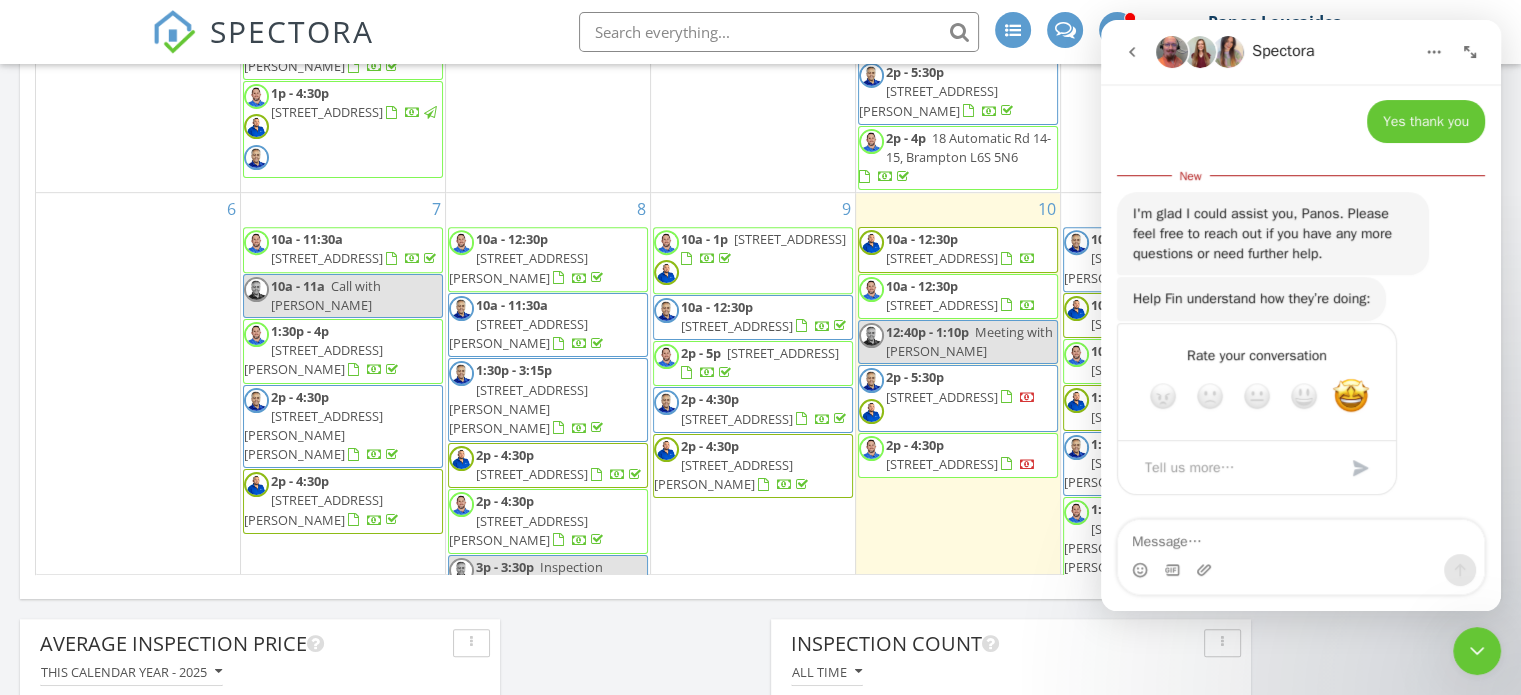 click 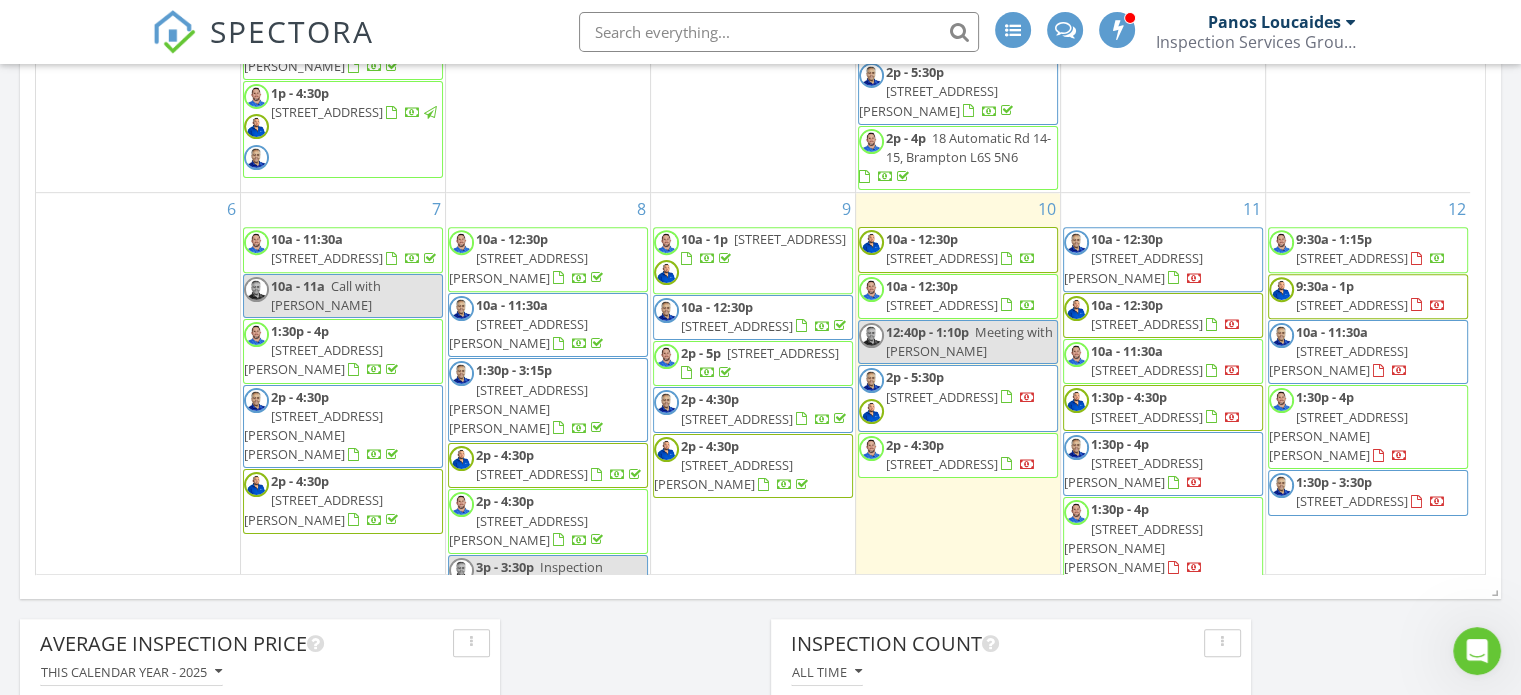 scroll, scrollTop: 0, scrollLeft: 0, axis: both 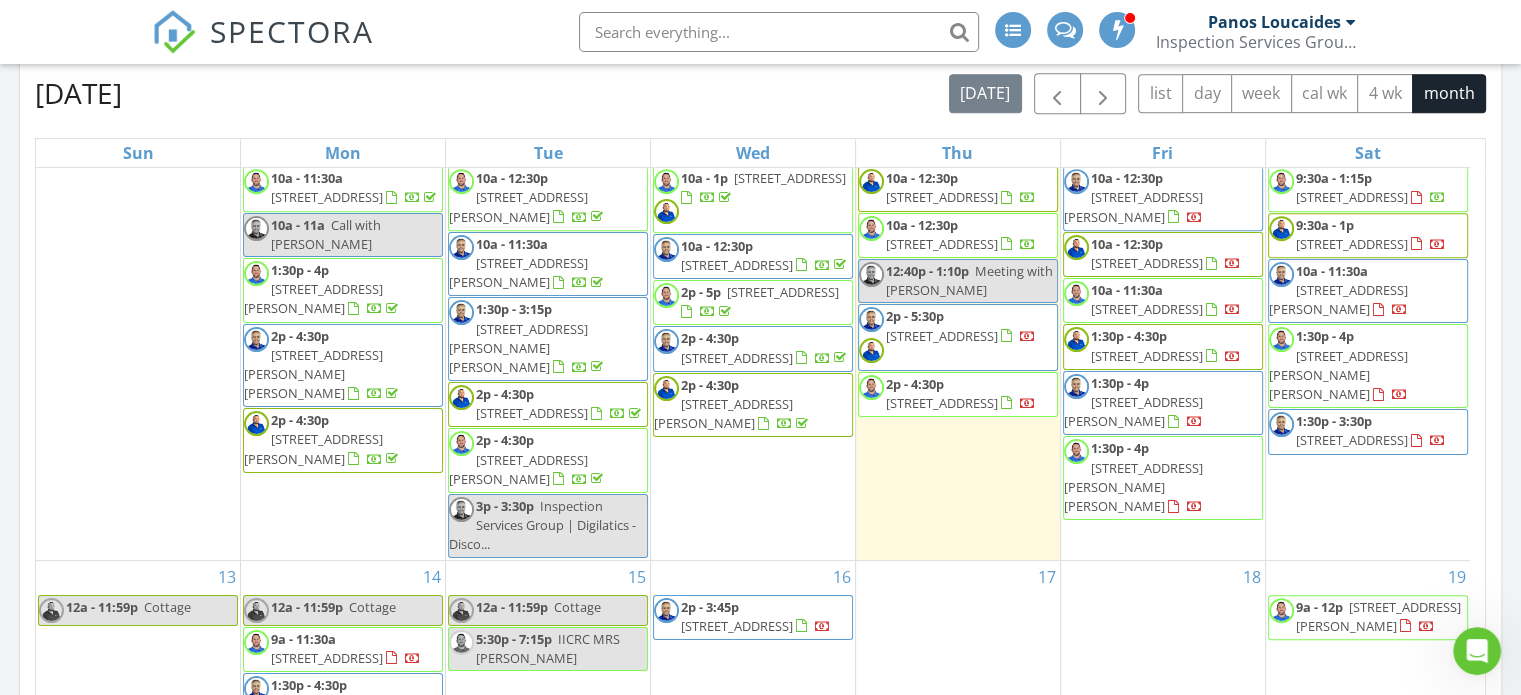 click on "12:40p - 1:10p" at bounding box center (927, 271) 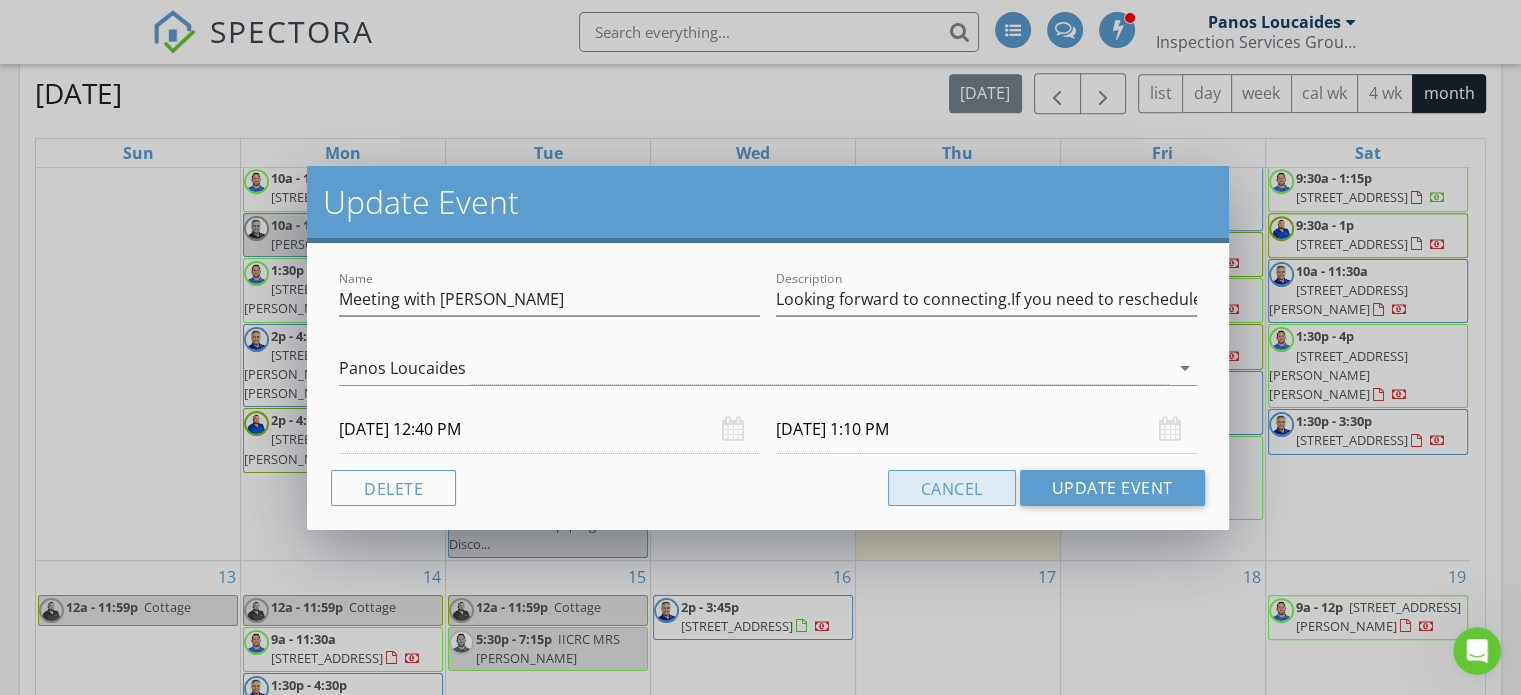 click on "Cancel" at bounding box center (952, 488) 